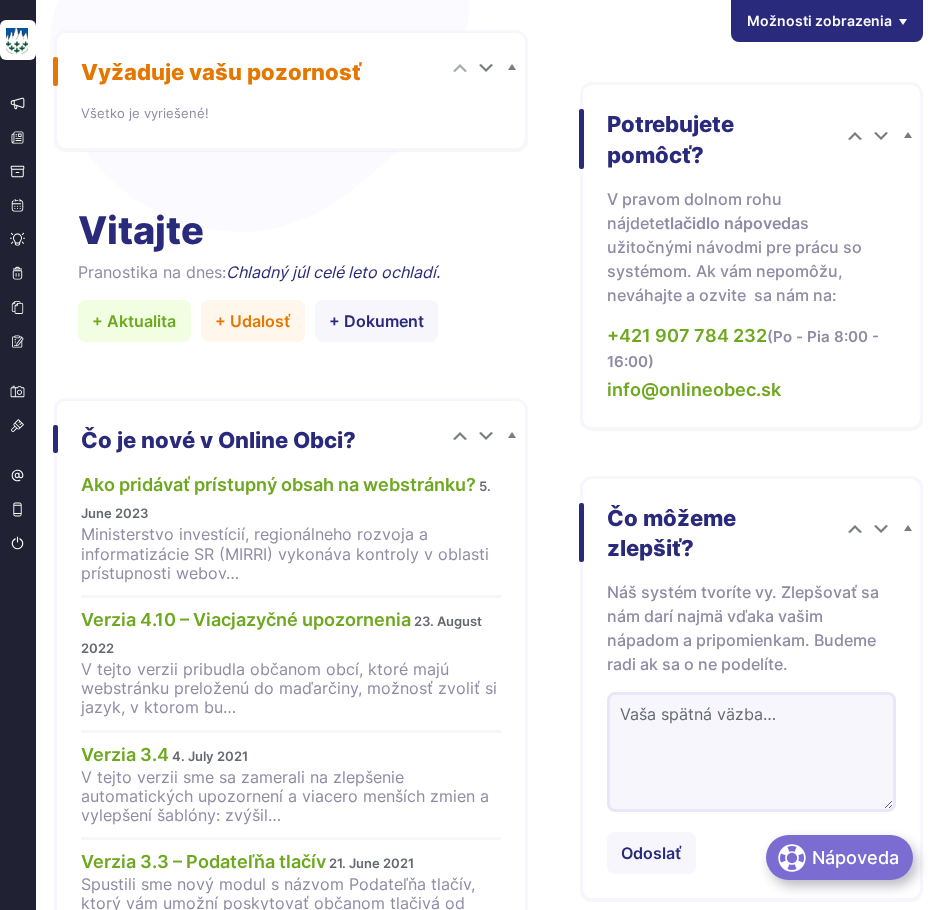 scroll, scrollTop: 0, scrollLeft: 0, axis: both 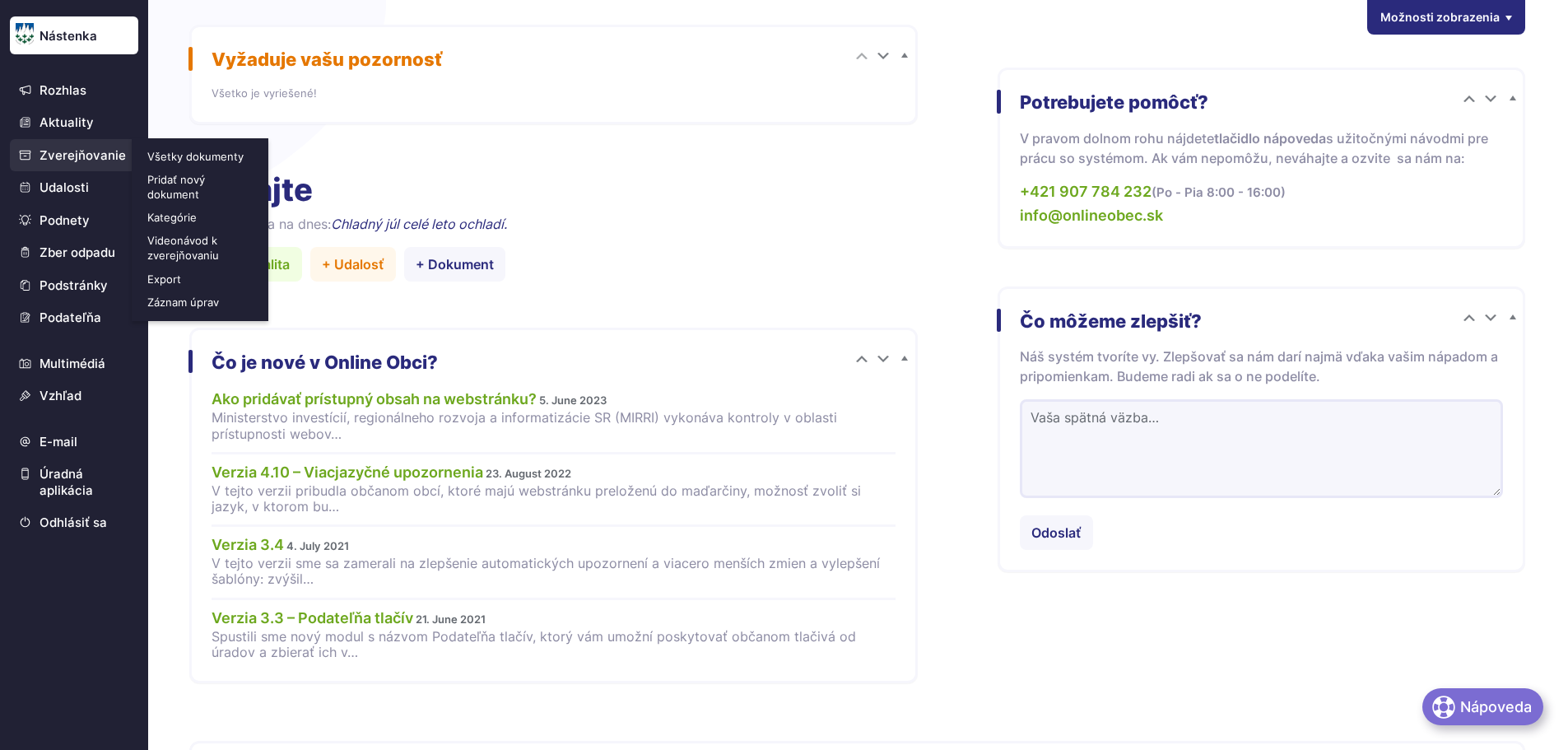 click on "Zverejňovanie" at bounding box center [74, 156] 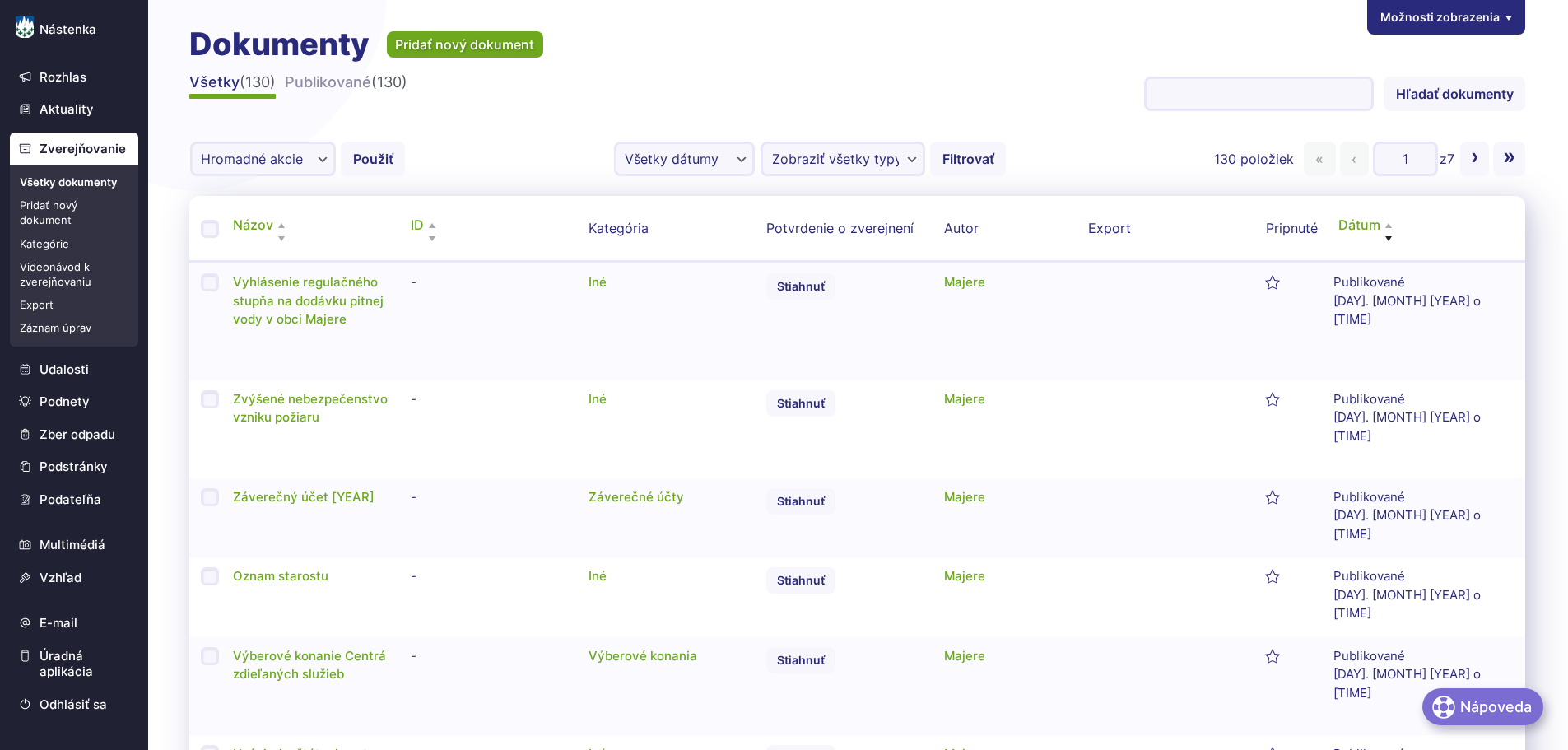 scroll, scrollTop: 0, scrollLeft: 0, axis: both 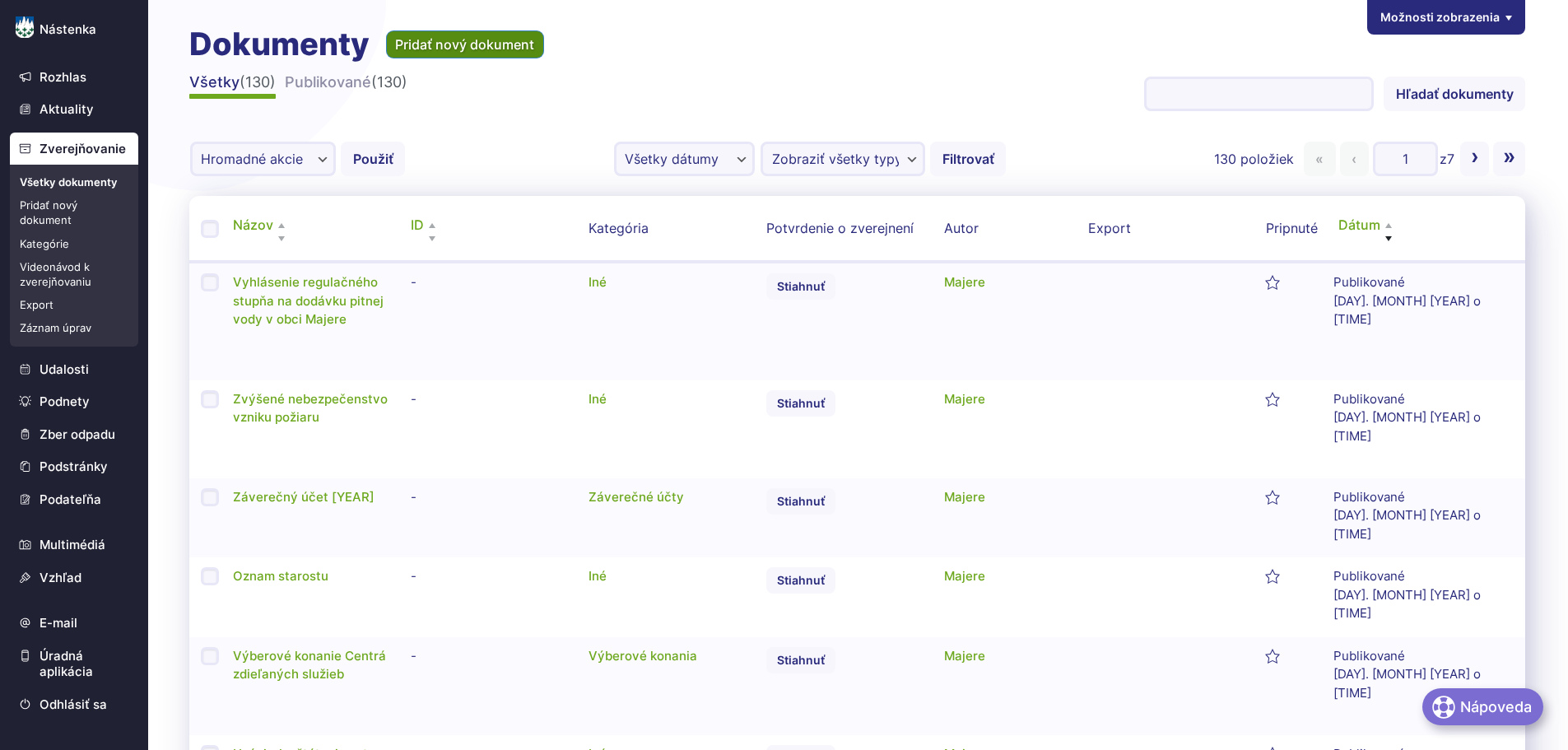click on "Pridať nový dokument" at bounding box center (465, 44) 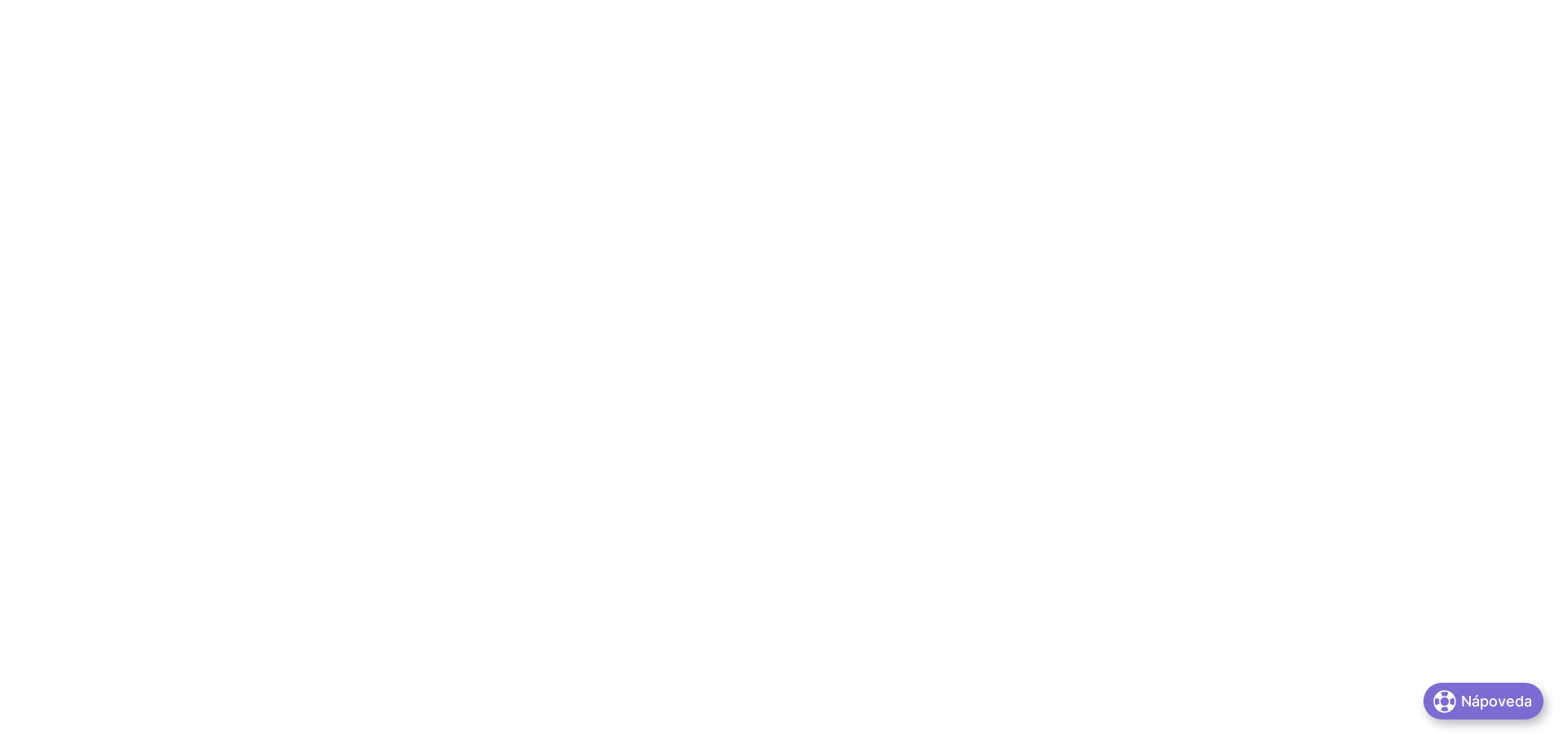 scroll, scrollTop: 0, scrollLeft: 0, axis: both 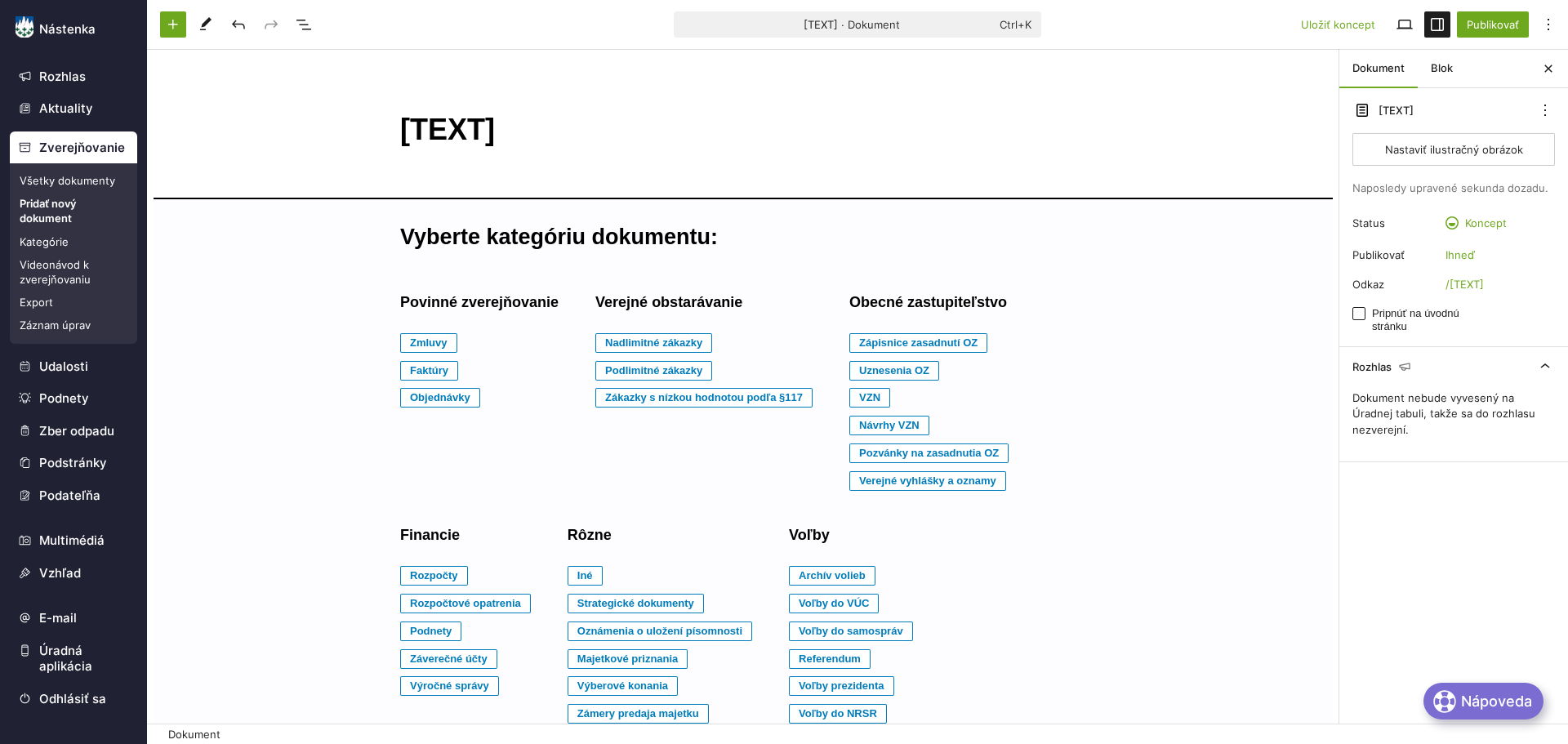 click on "[TEXT]" at bounding box center [743, 130] 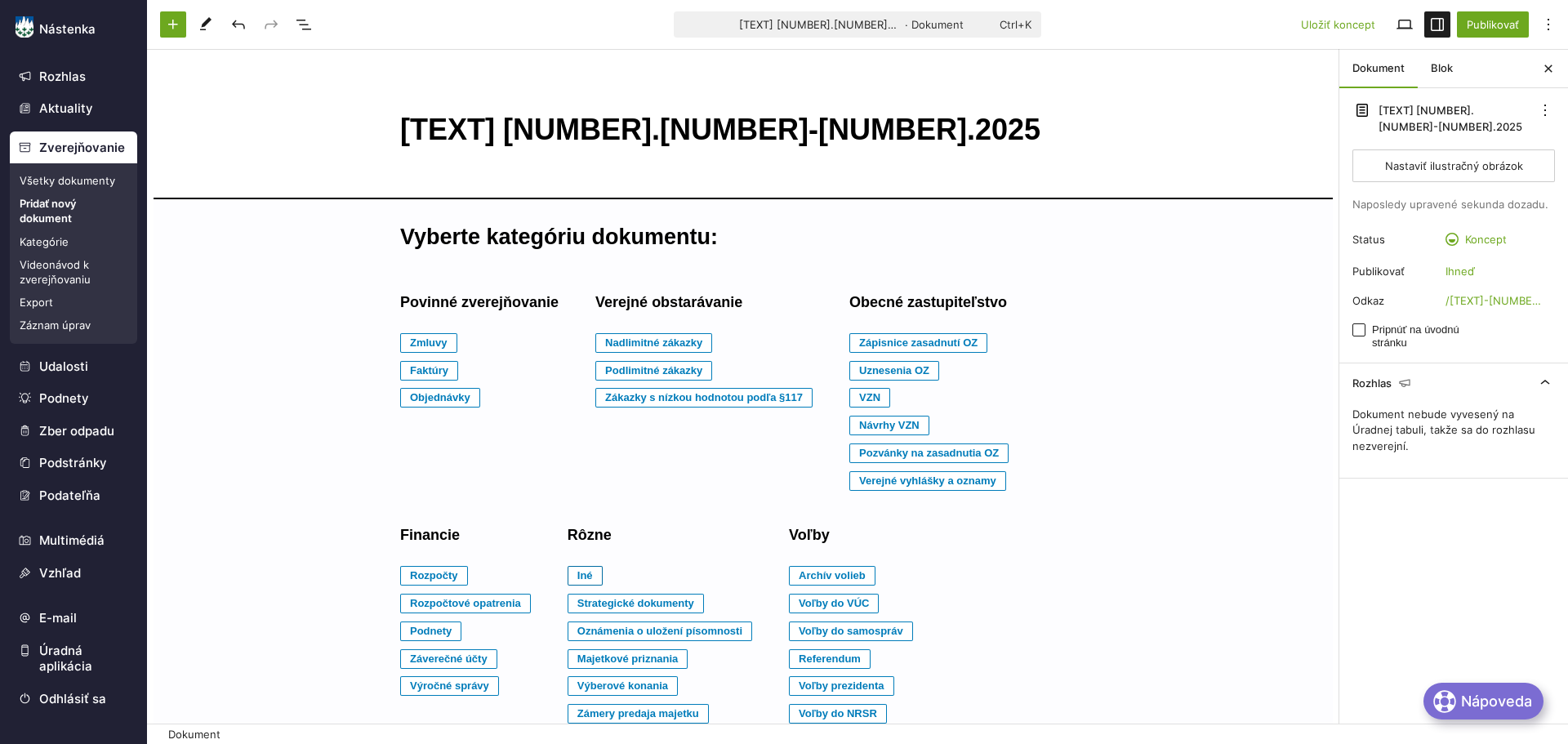 click on "Iné" at bounding box center (429, 343) 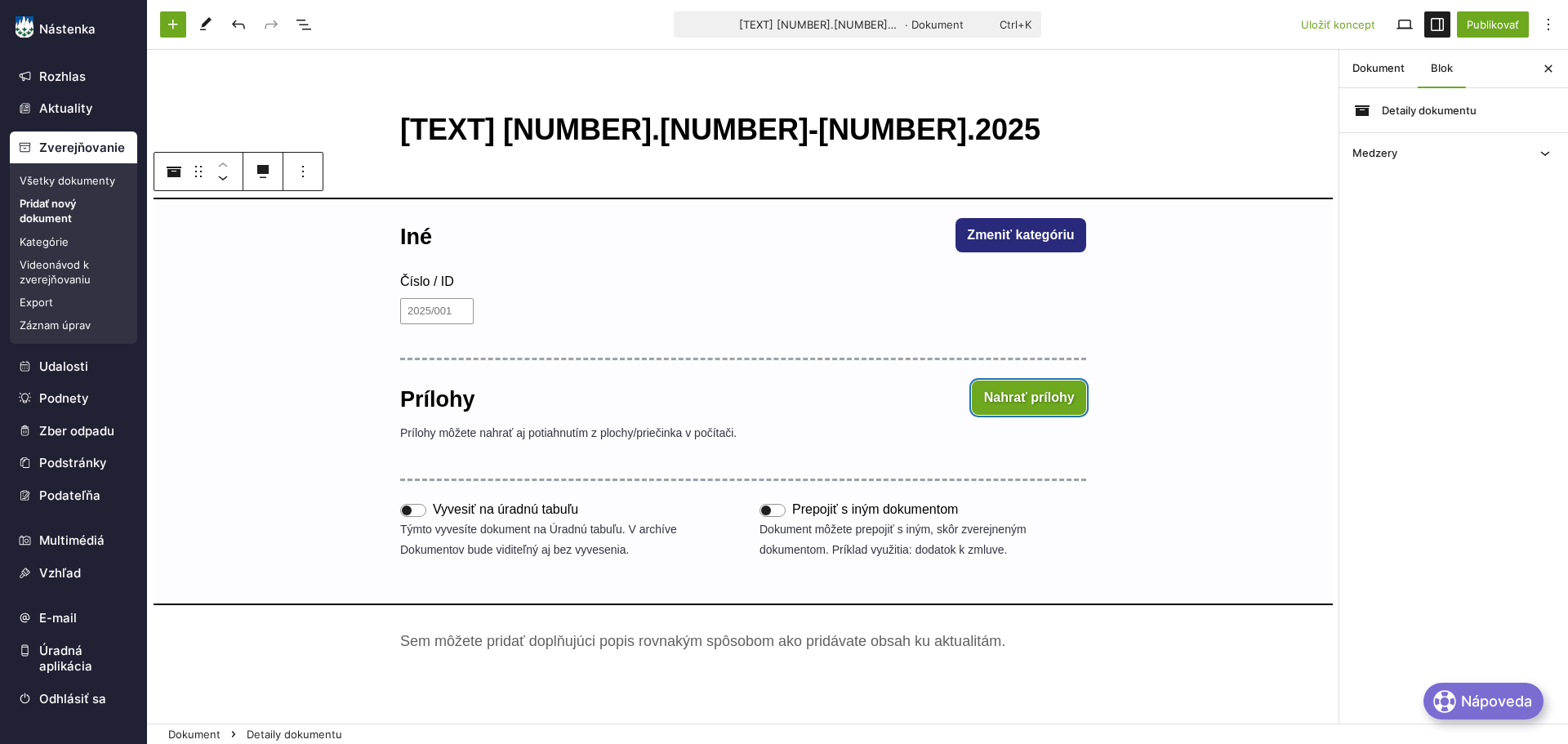 click on "Nahrať prílohy" at bounding box center (1029, 398) 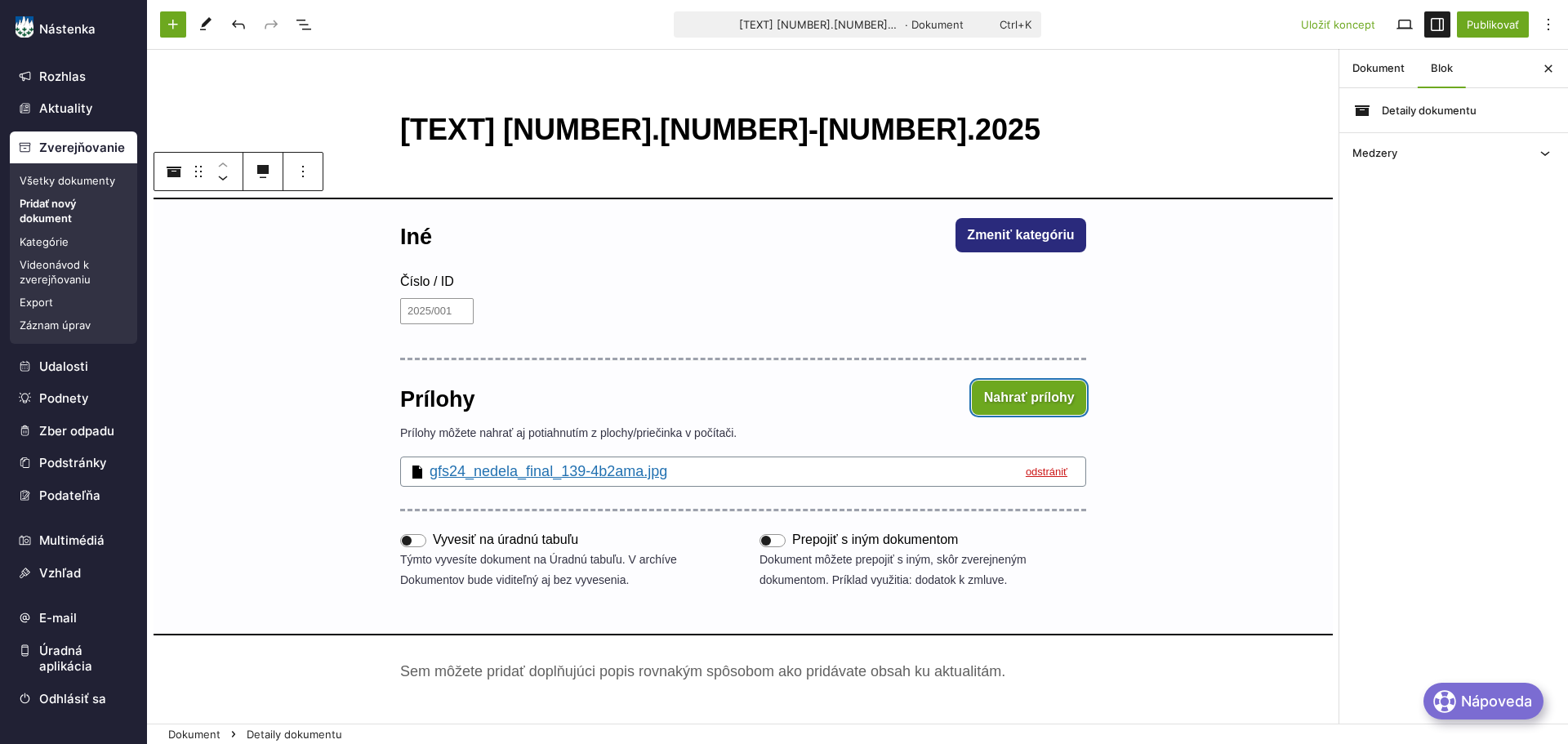 click on "Nahrať prílohy" at bounding box center [1029, 398] 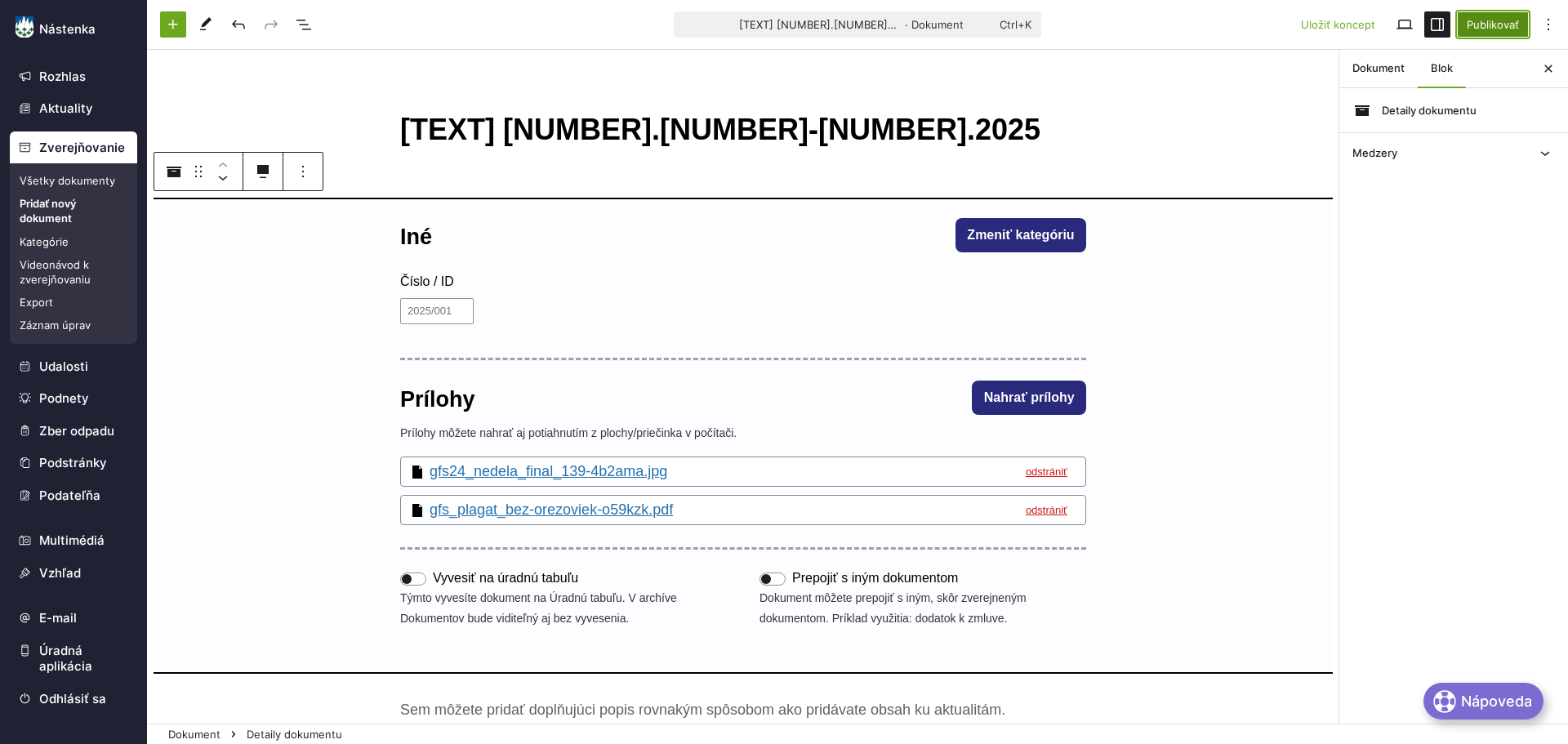 click on "Publikovať" at bounding box center (1493, 25) 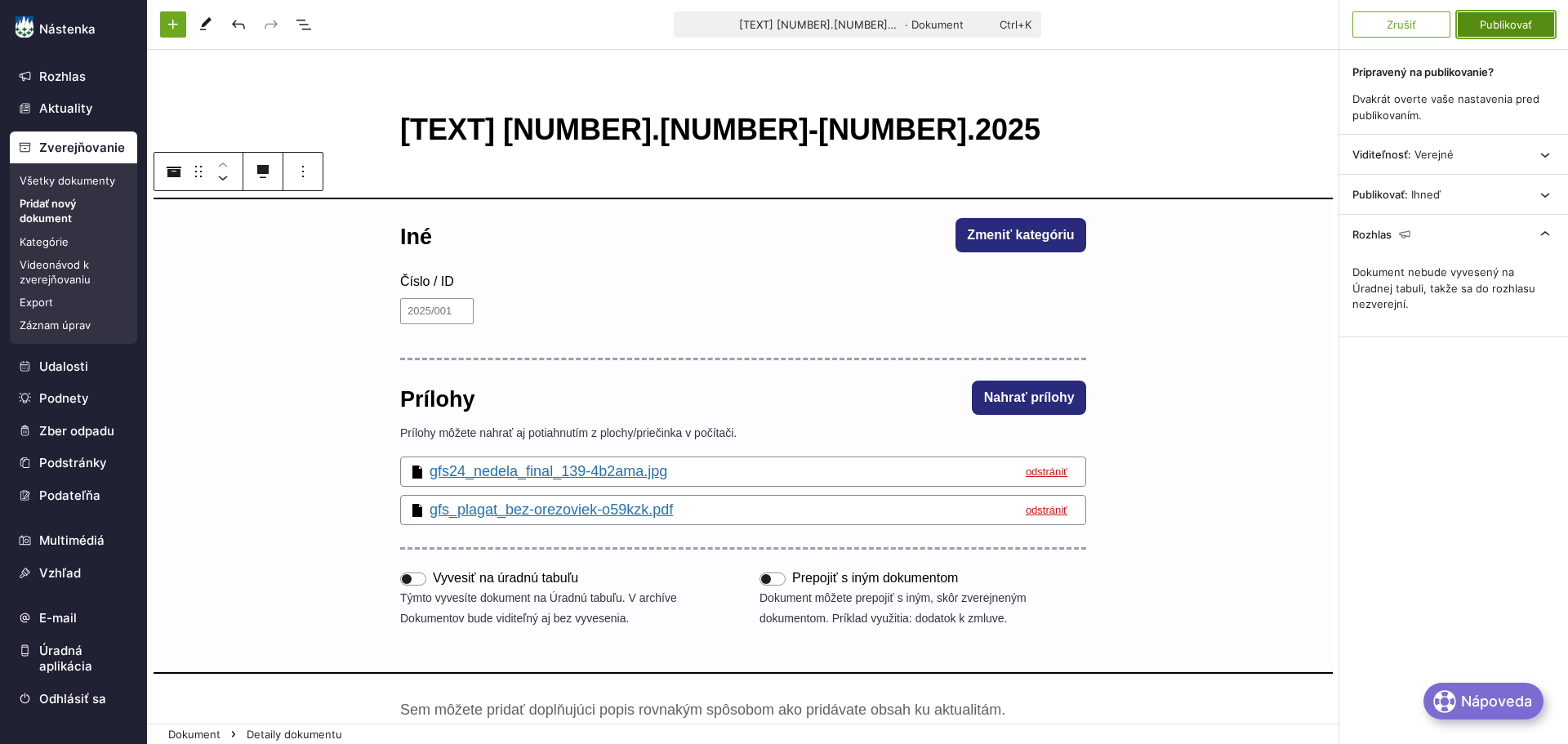 click on "Publikovať" at bounding box center [1506, 25] 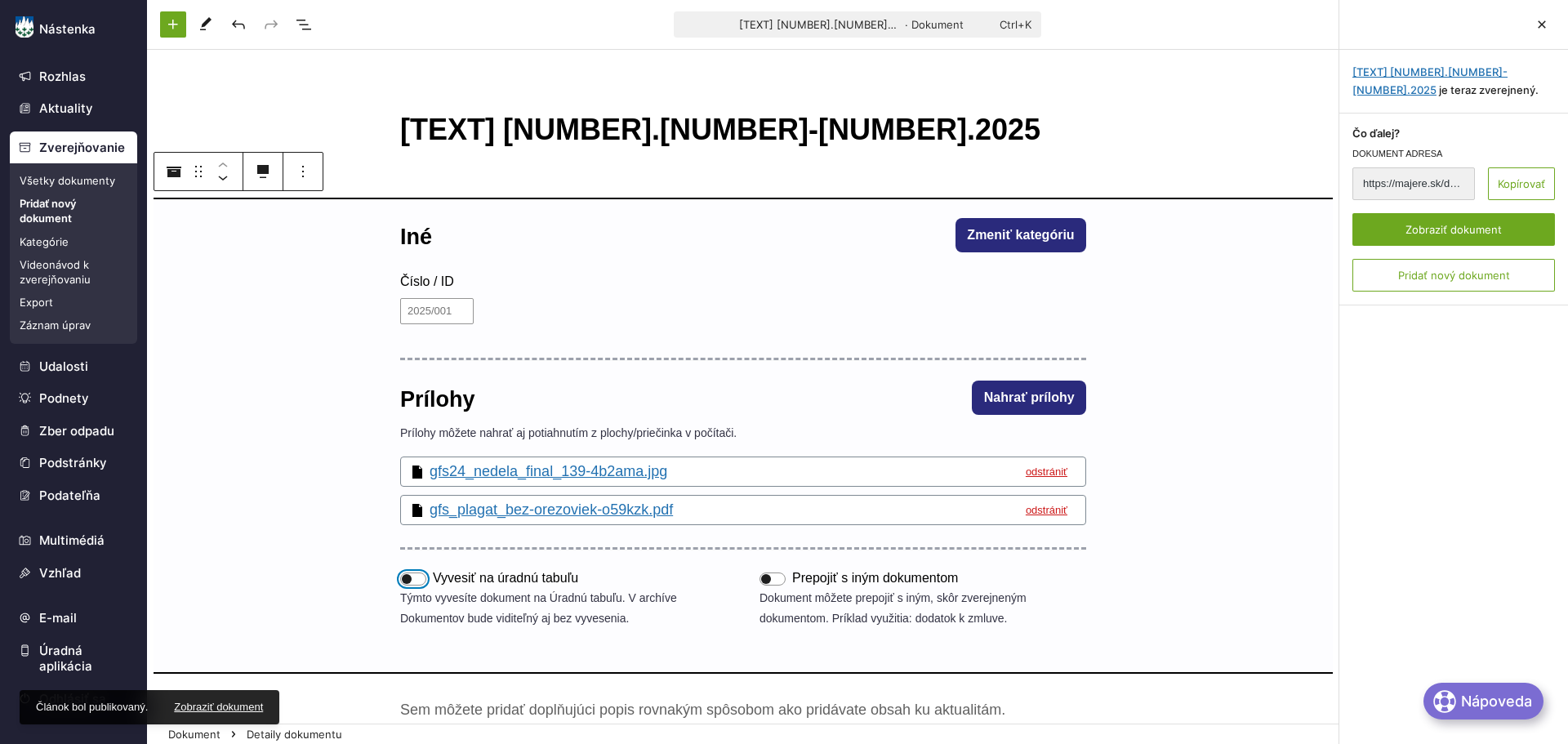 click on "Vyvesiť na úradnú tabuľu" at bounding box center (413, 579) 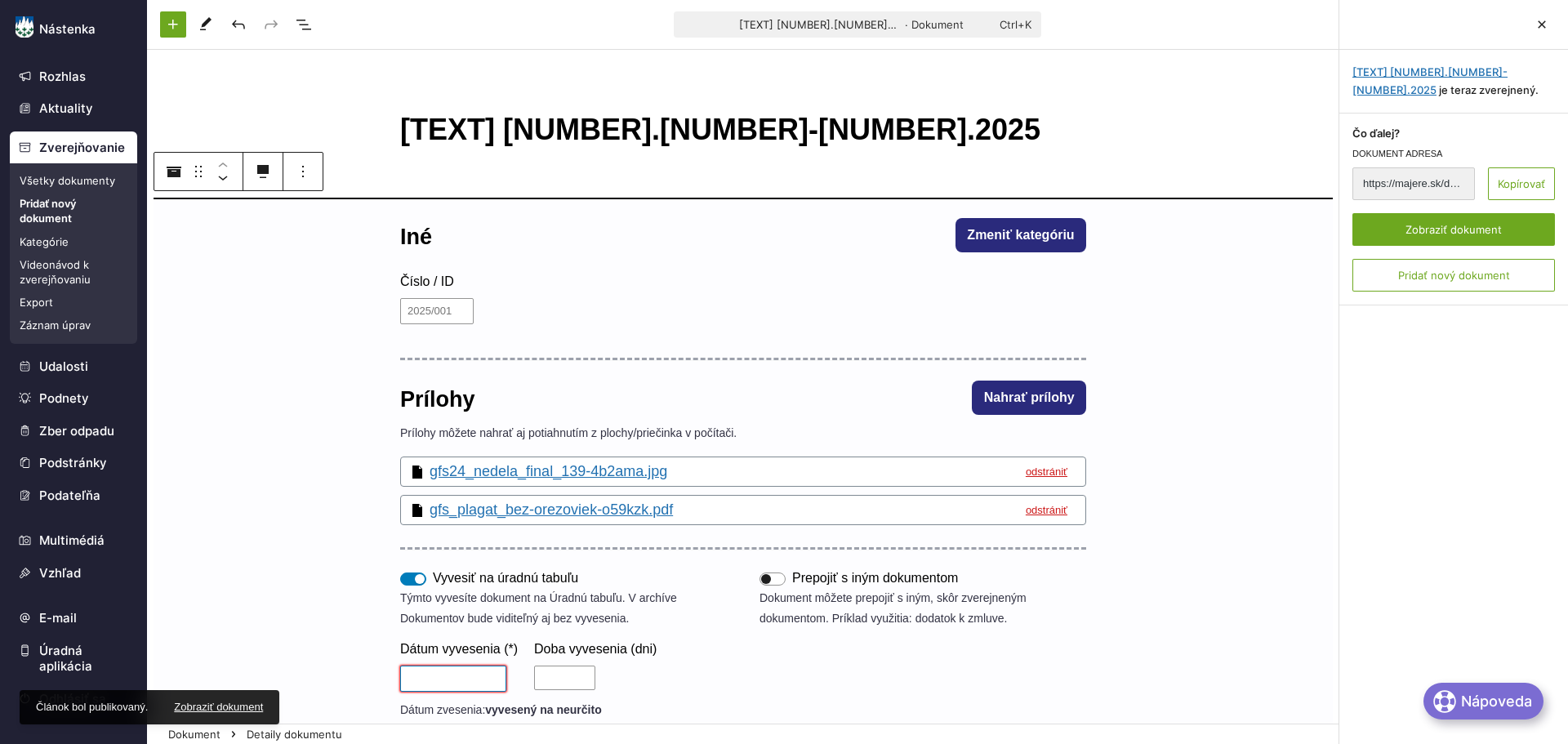 click on "Dátum vyvesenia (*)" at bounding box center (453, 679) 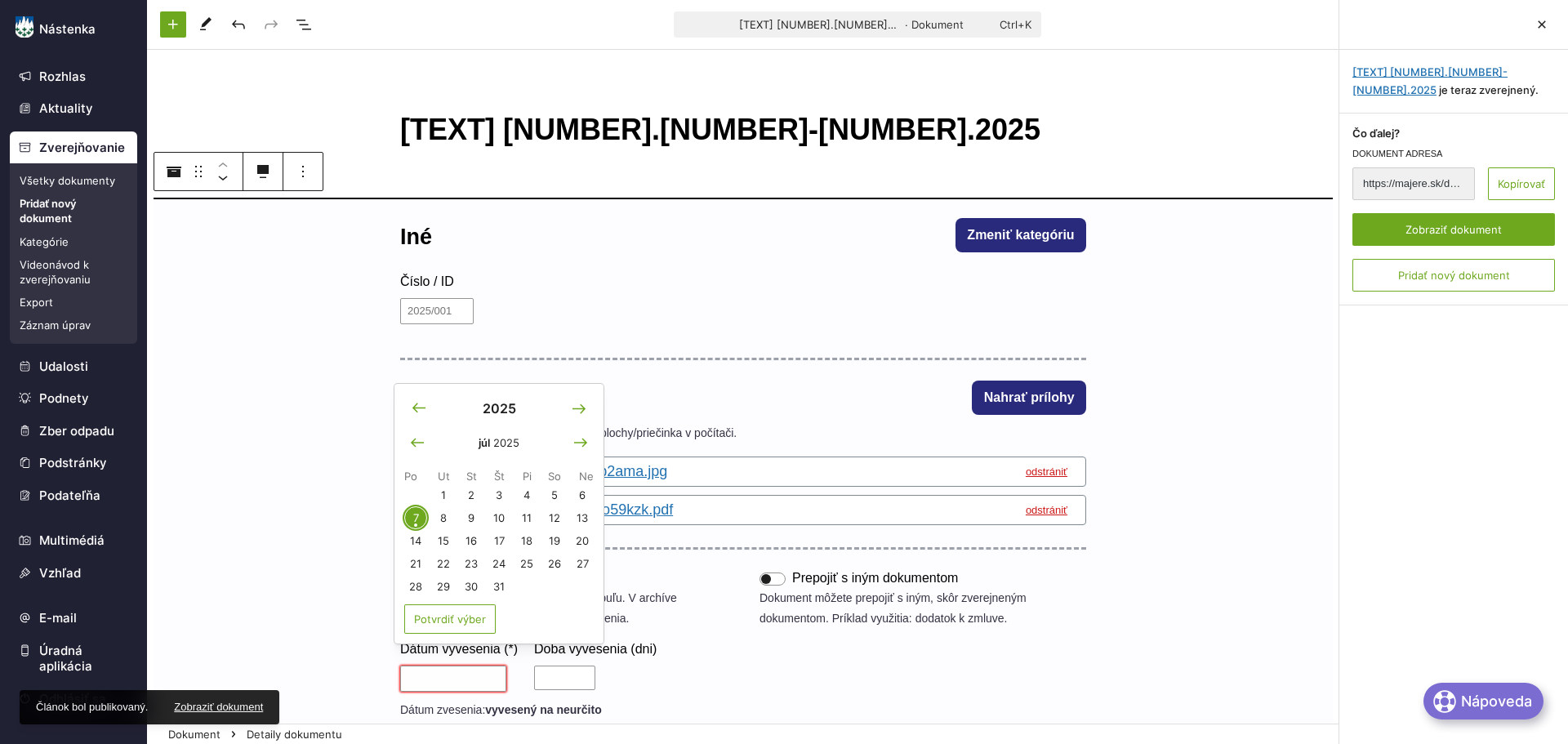 click on "7" at bounding box center (416, 518) 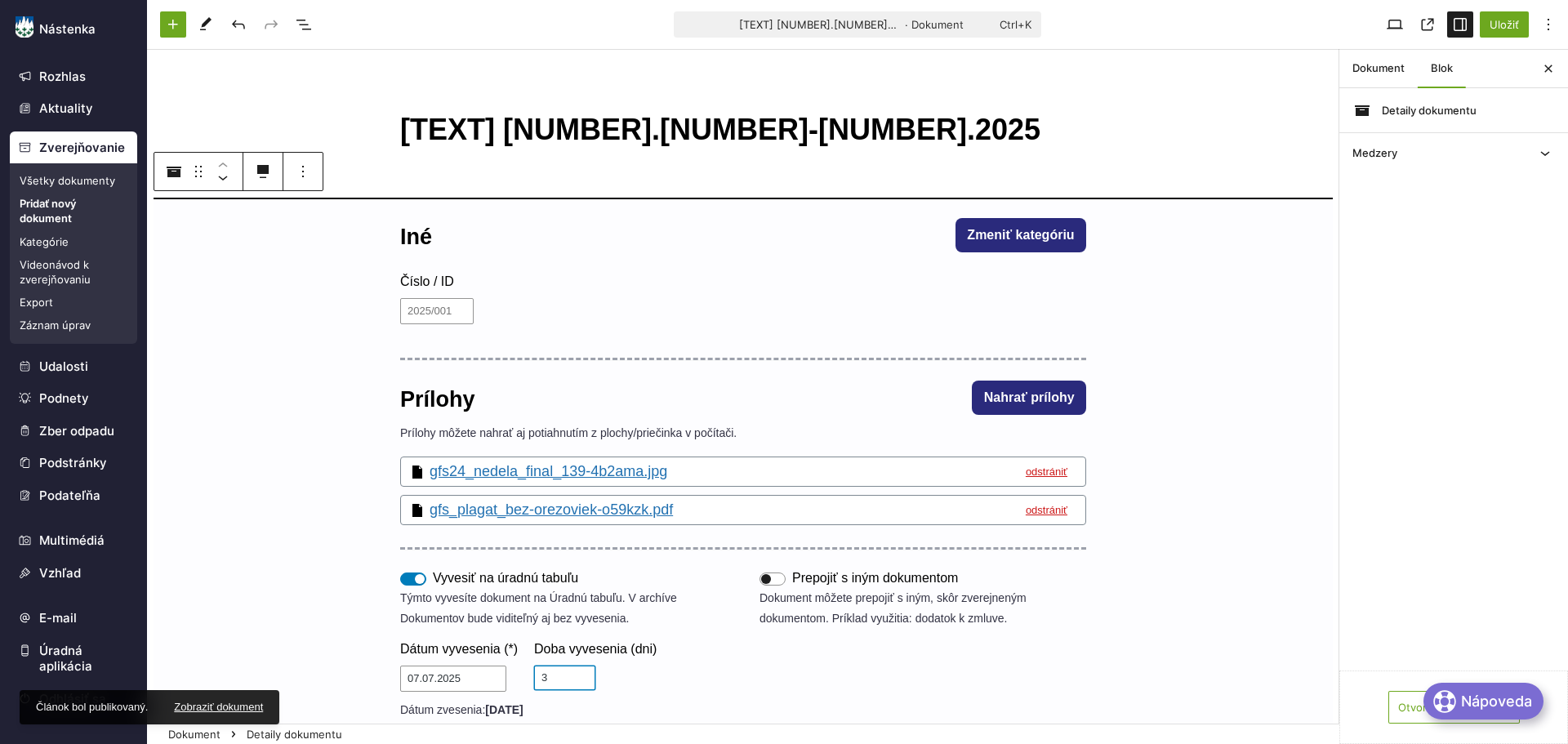 click on "4" at bounding box center [564, 678] 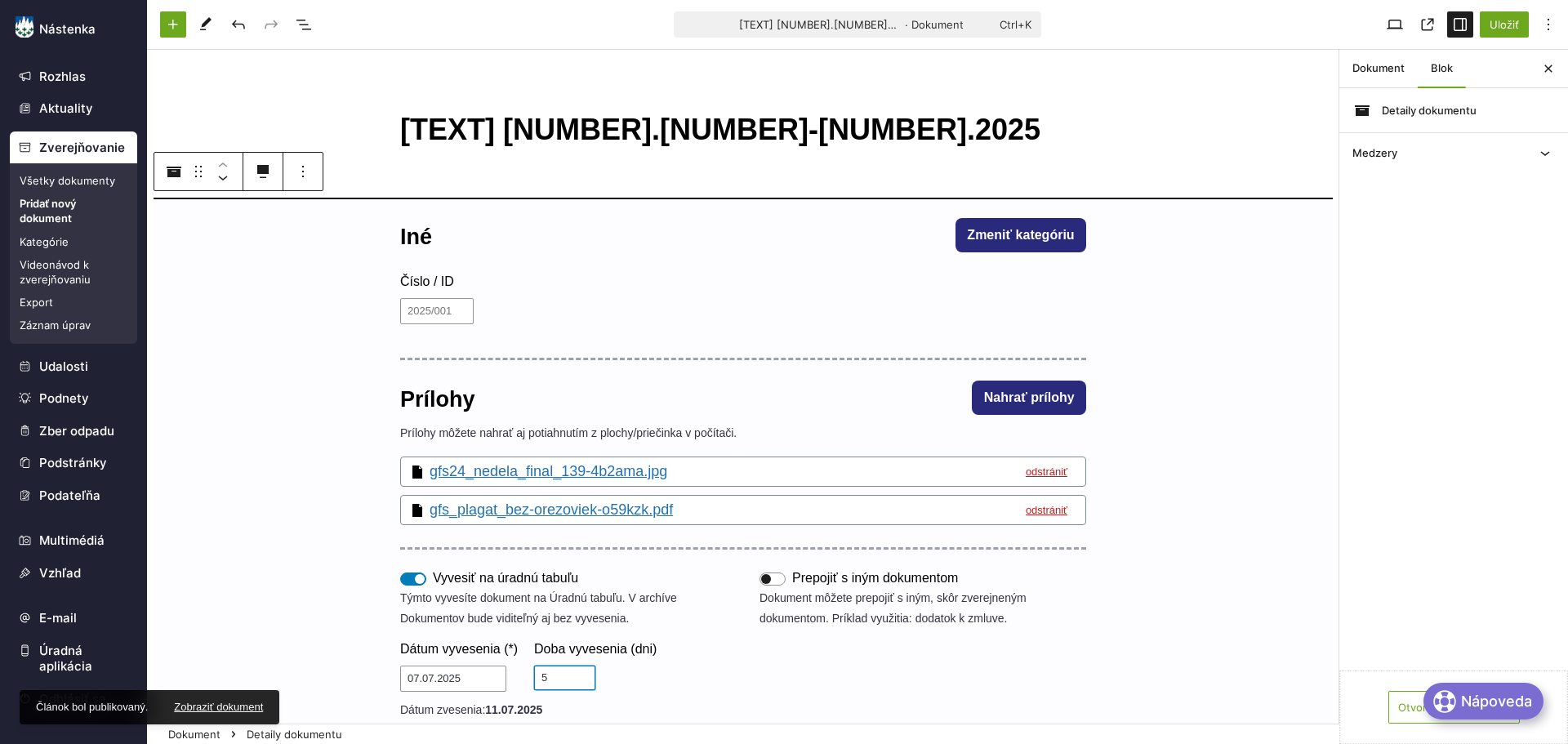 click on "5" at bounding box center [564, 678] 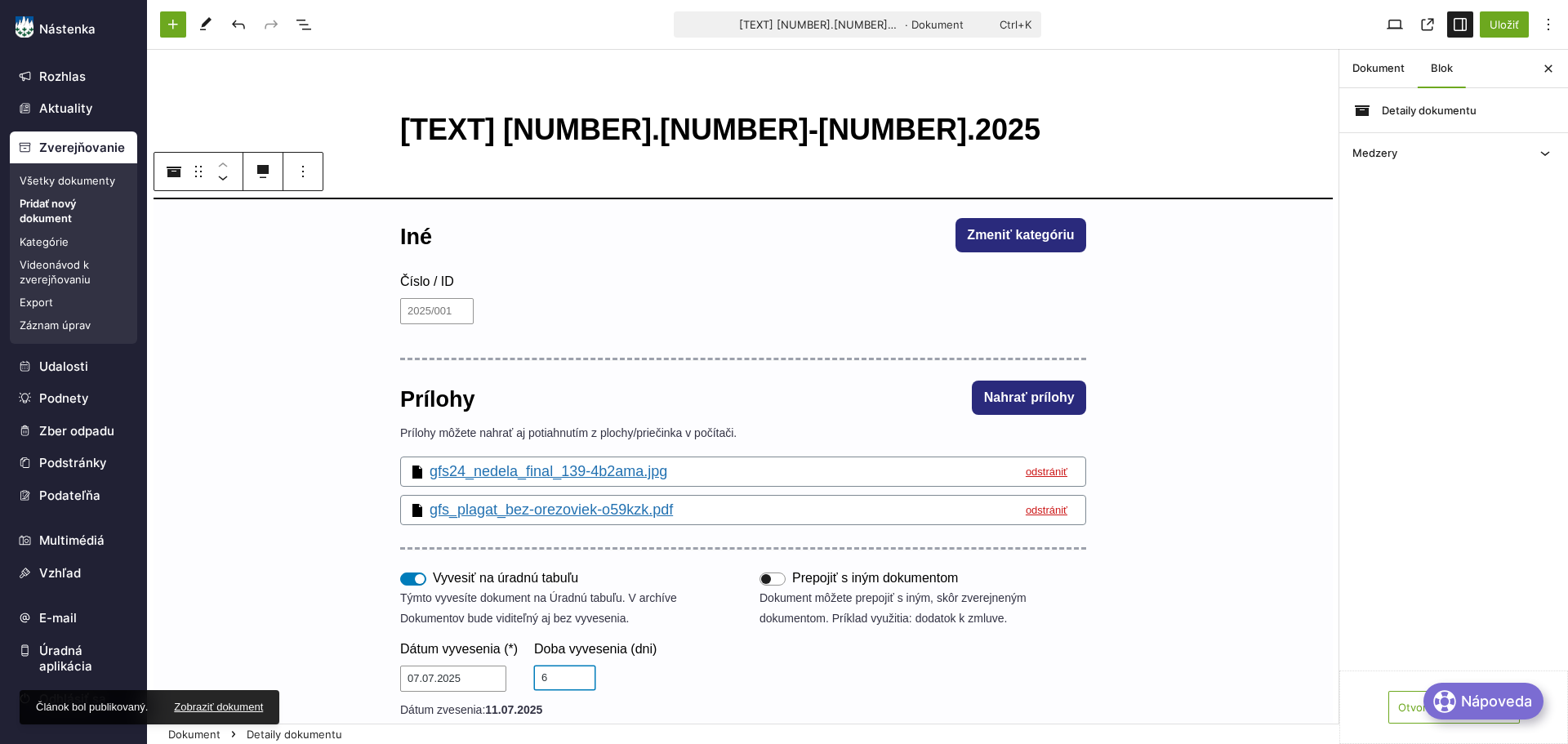 click on "6" at bounding box center (564, 678) 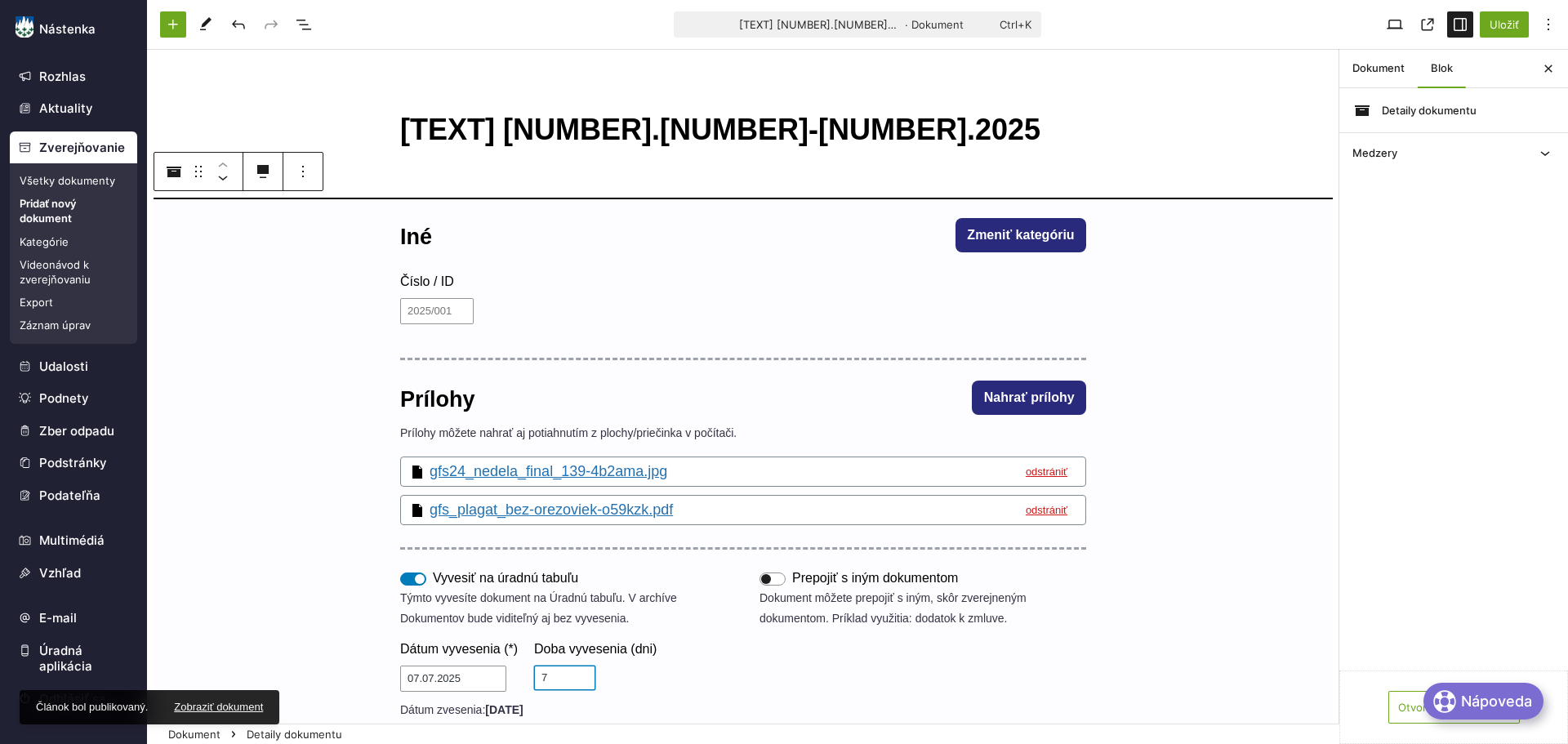 click on "7" at bounding box center [564, 678] 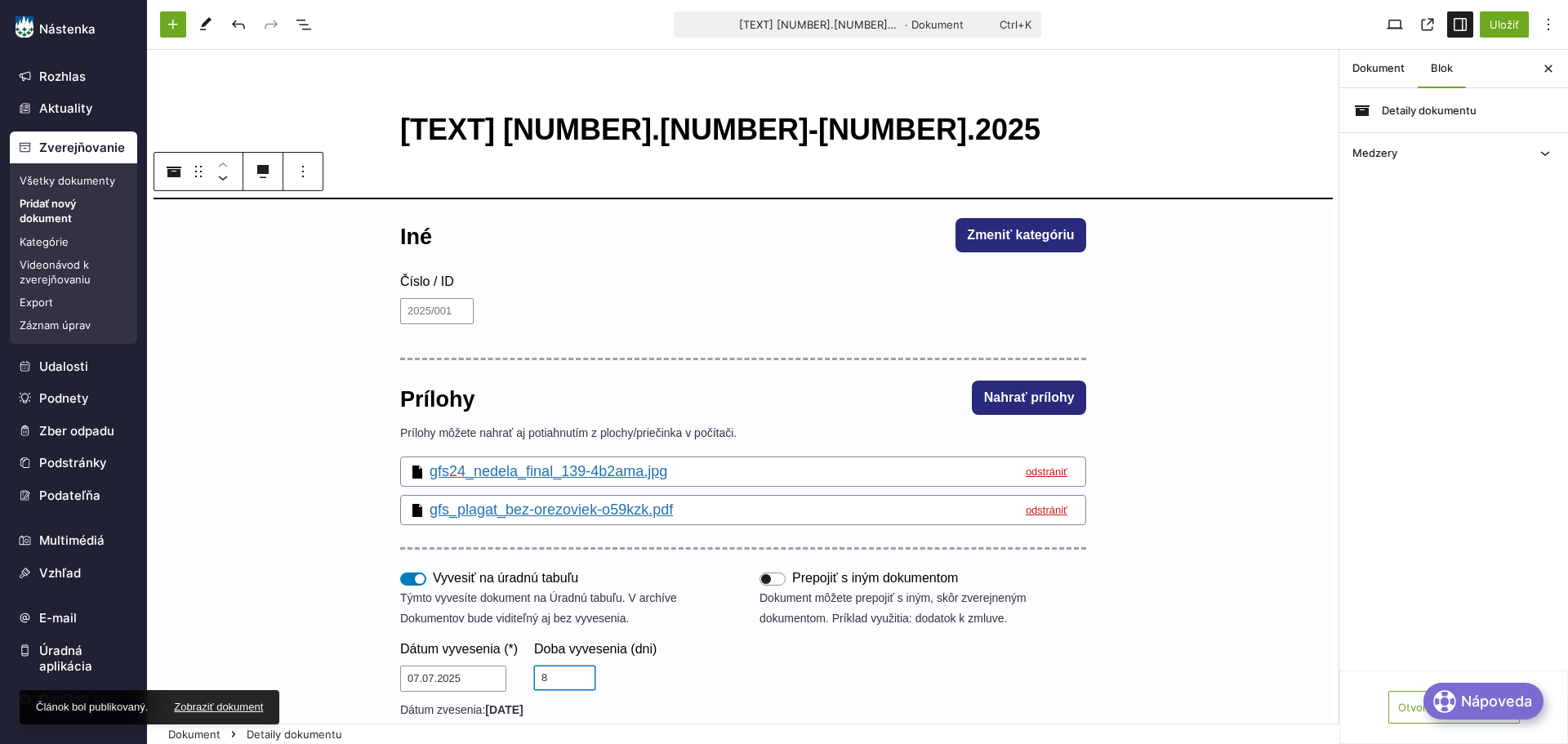click on "8" at bounding box center [564, 678] 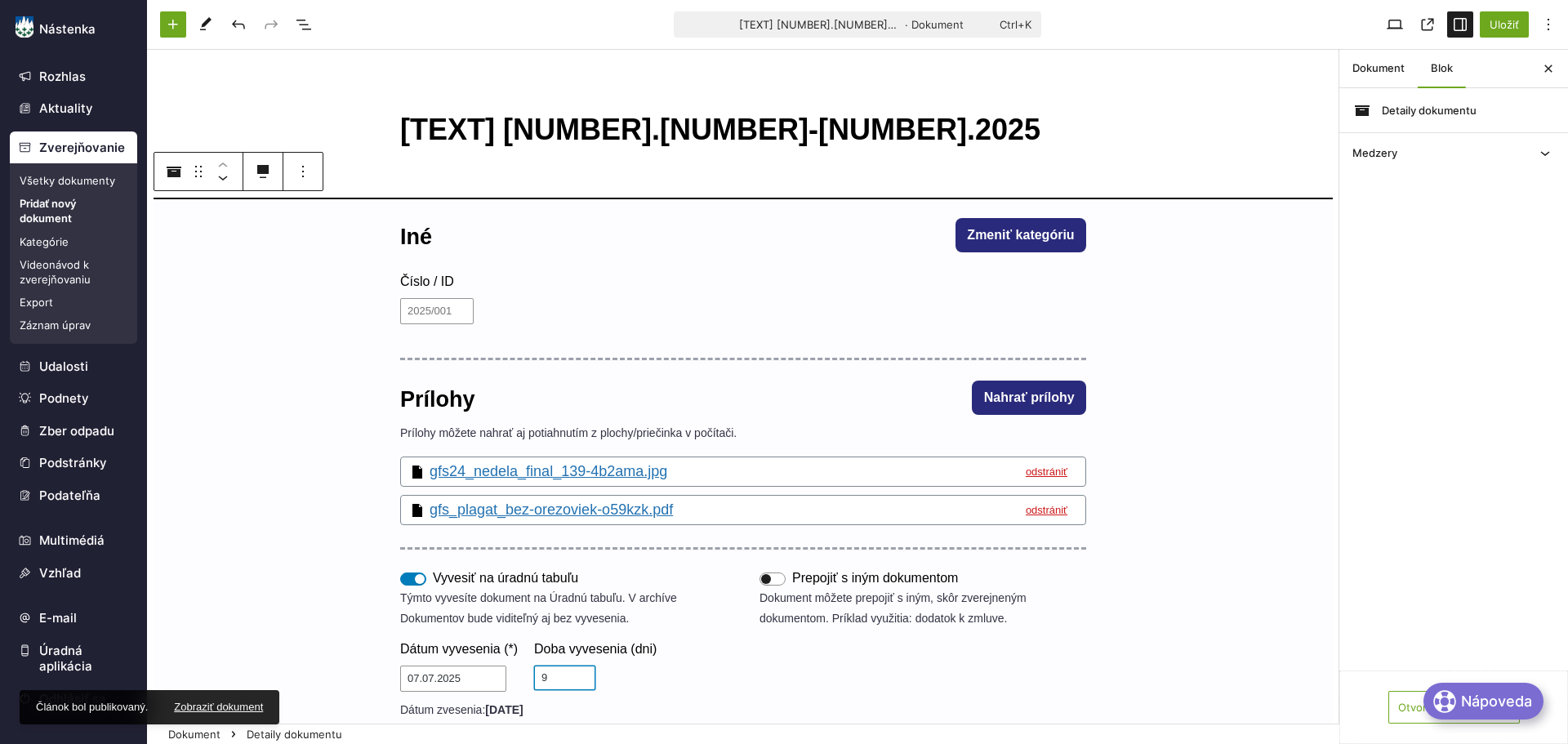 click on "9" at bounding box center [564, 678] 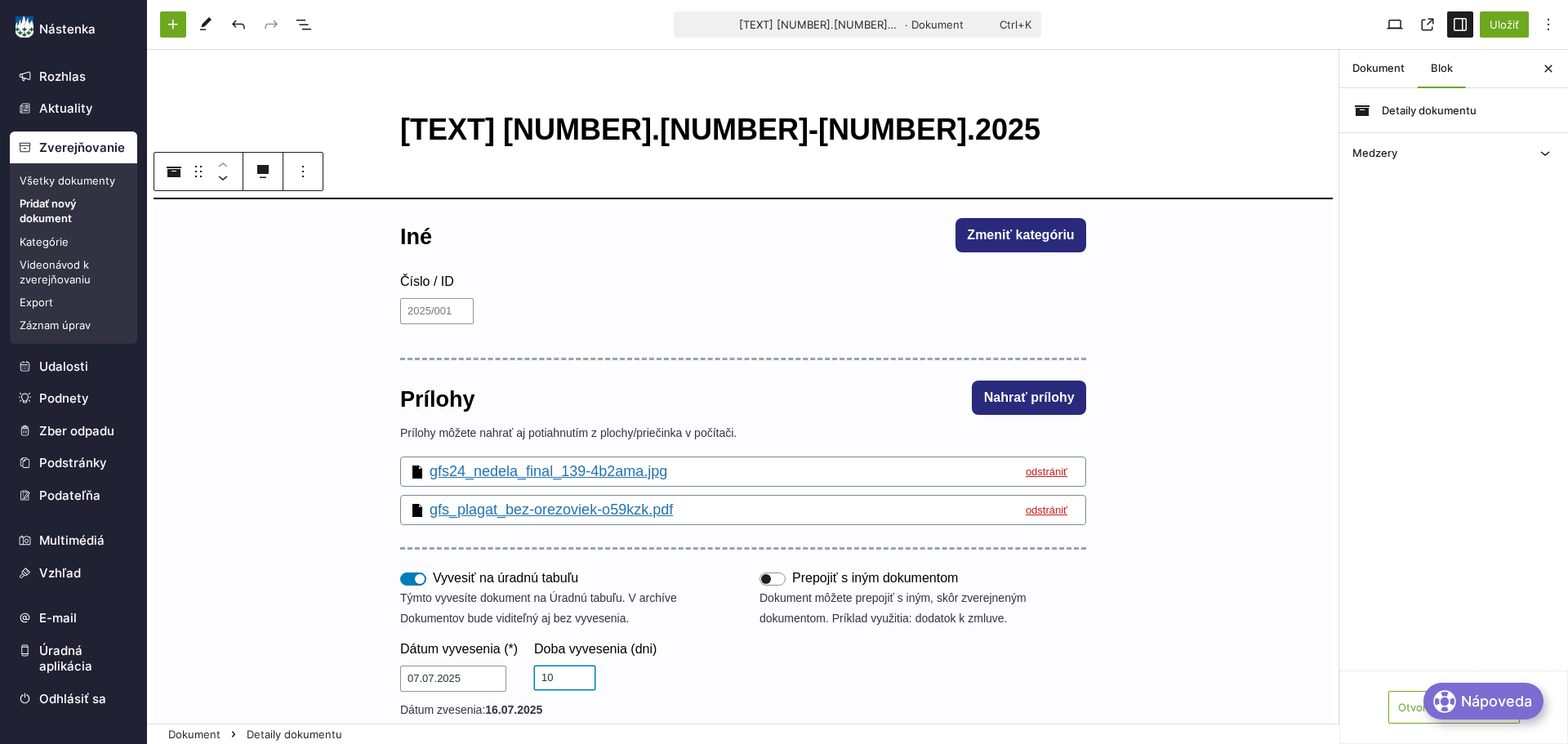 click on "10" at bounding box center [564, 678] 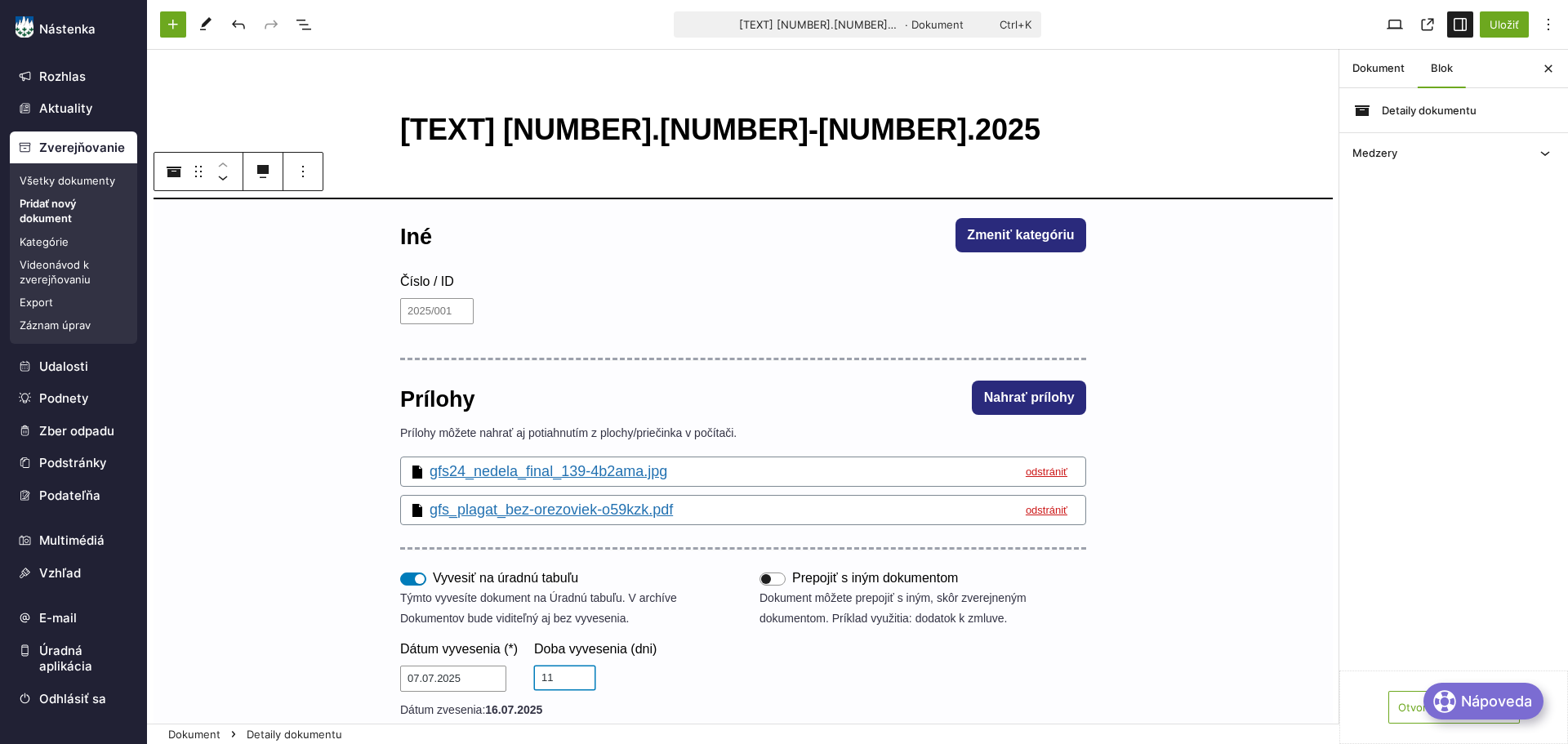click on "11" at bounding box center [564, 678] 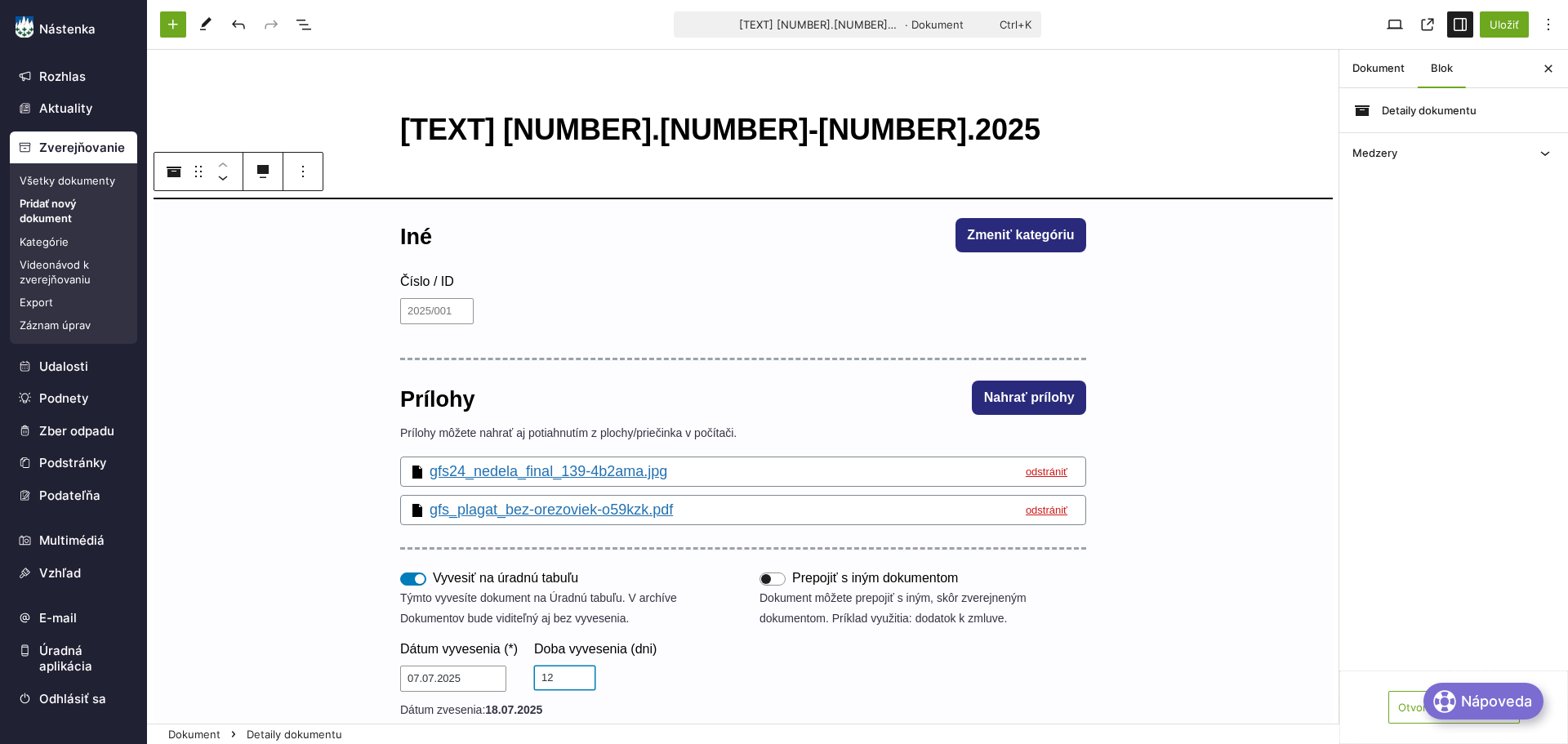 click on "12" at bounding box center (564, 678) 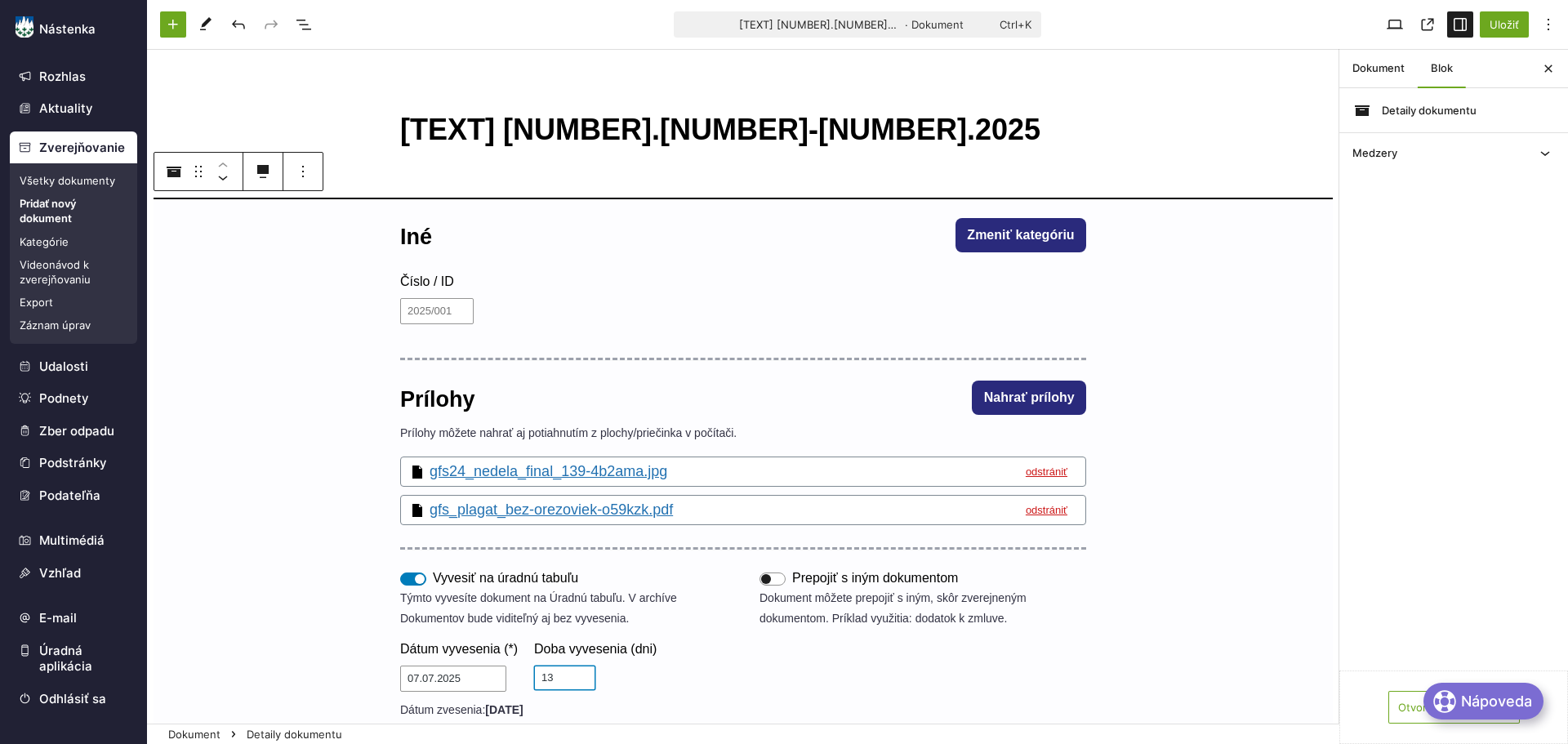 click on "13" at bounding box center [564, 678] 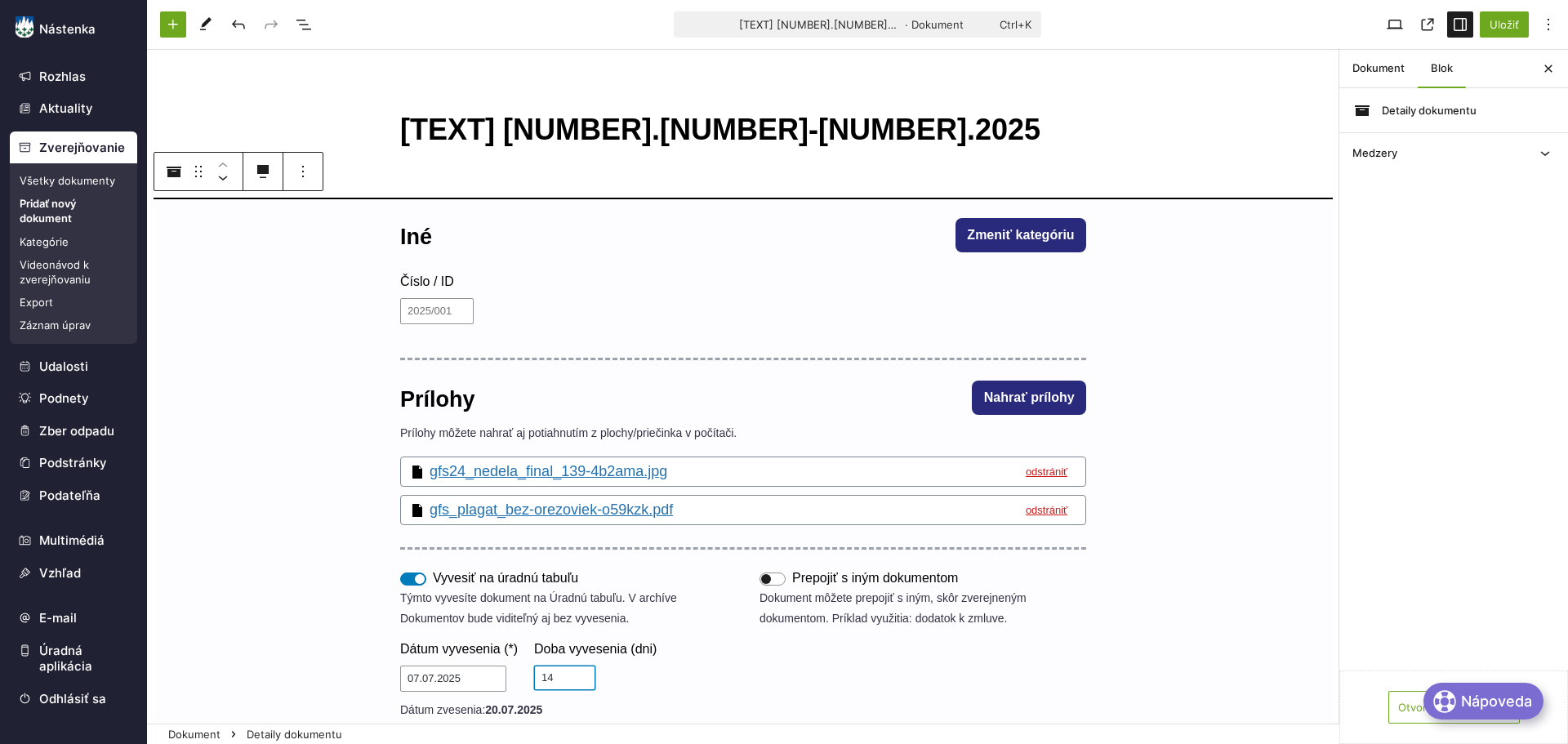 click on "14" at bounding box center [564, 678] 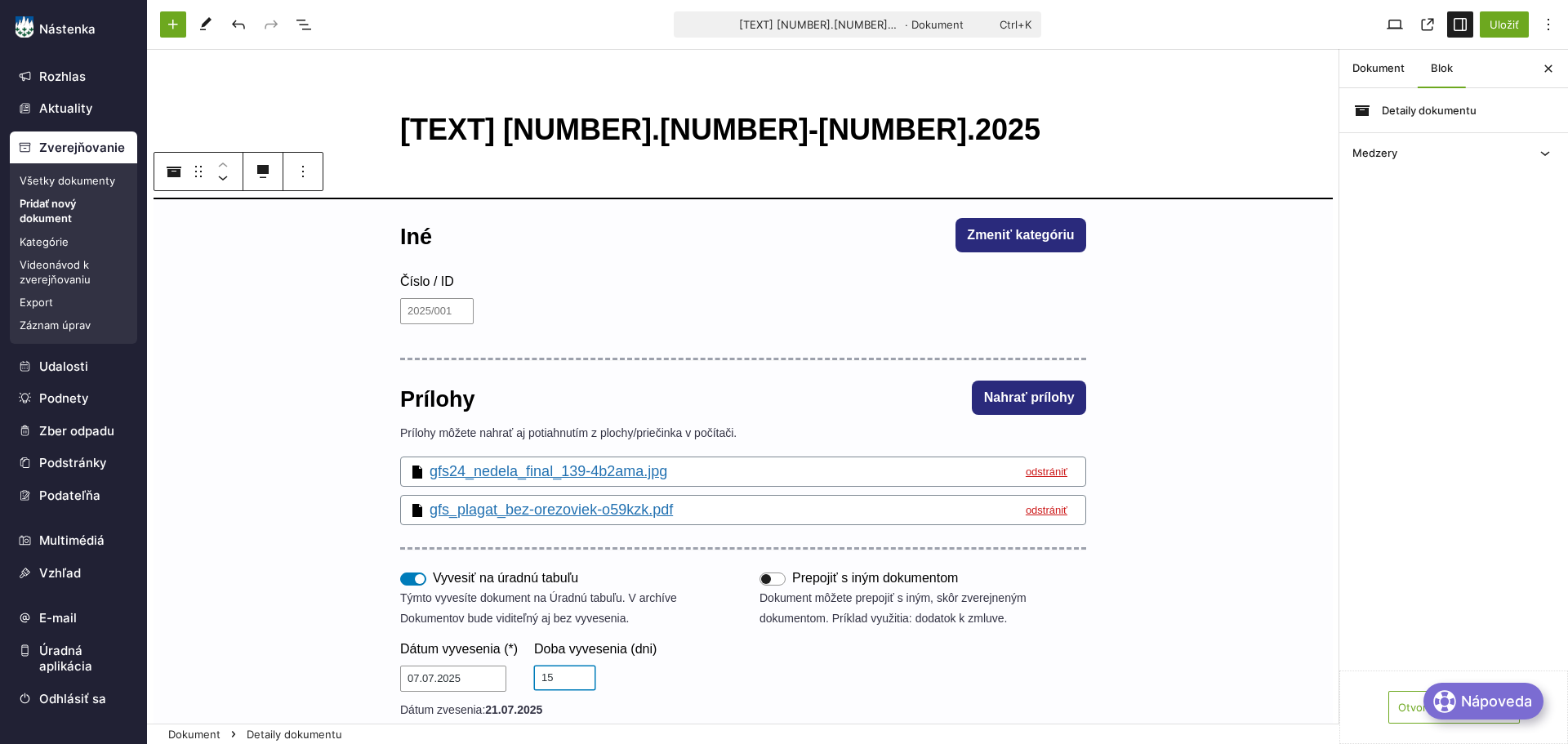 click on "15" at bounding box center [564, 678] 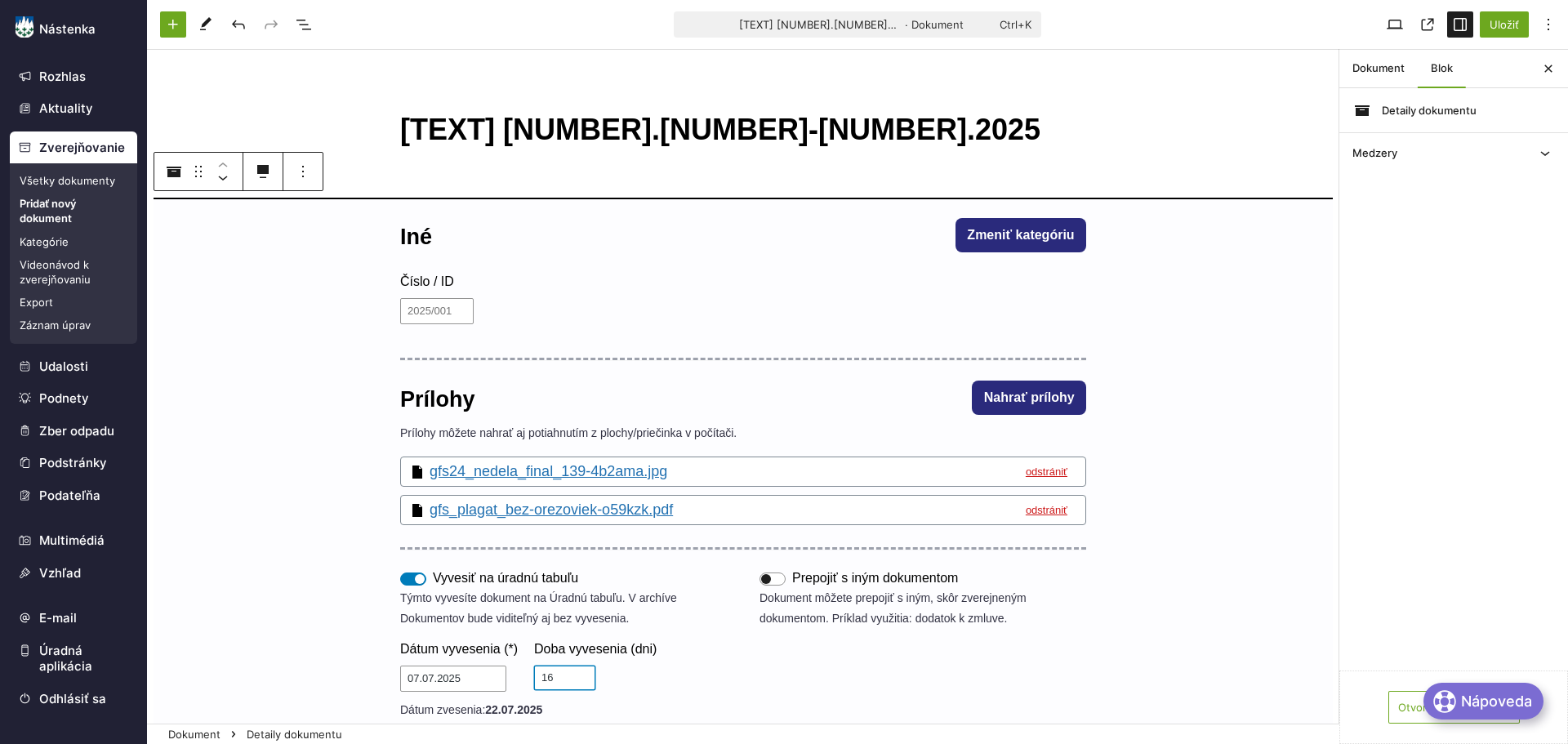 click on "16" at bounding box center (564, 678) 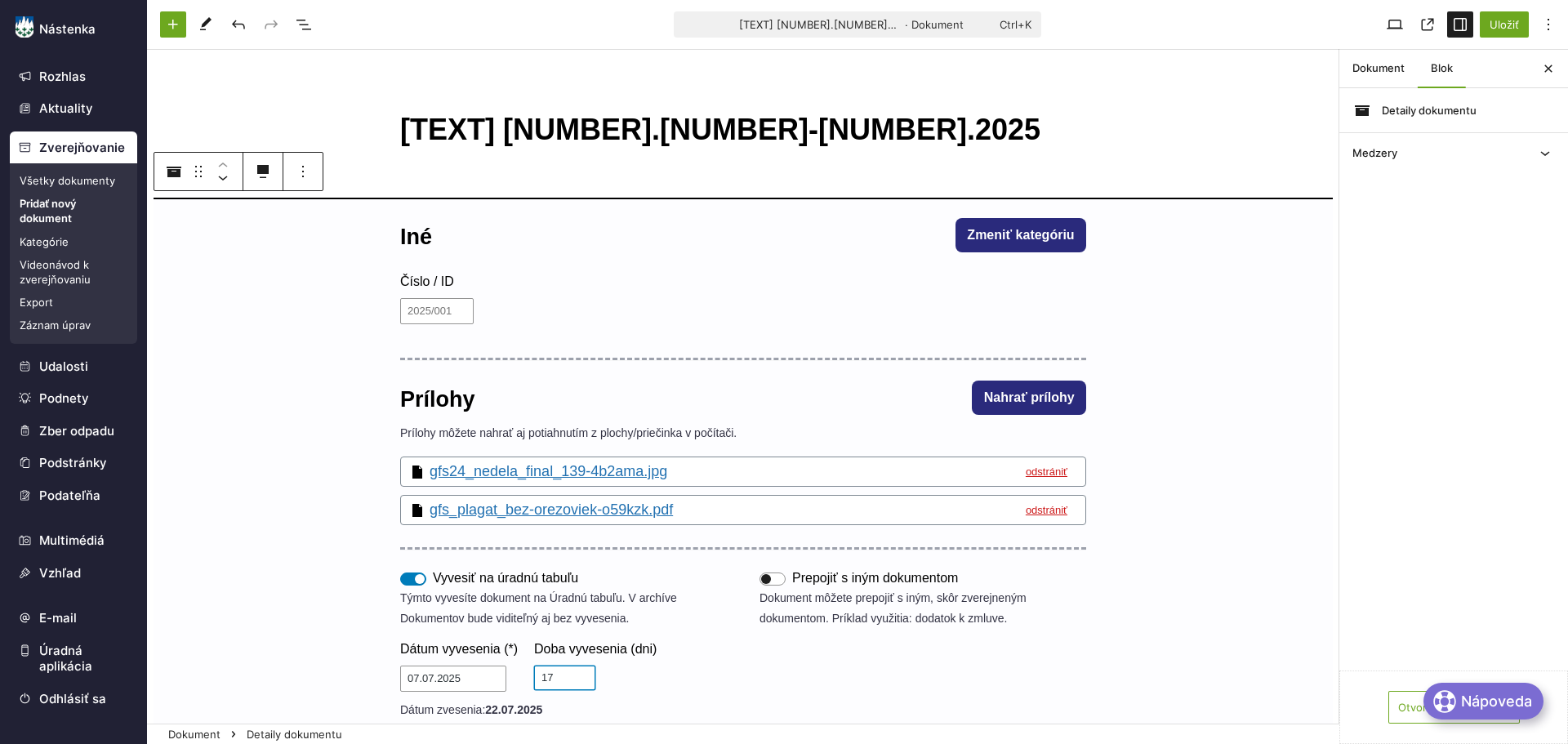 click on "17" at bounding box center (564, 678) 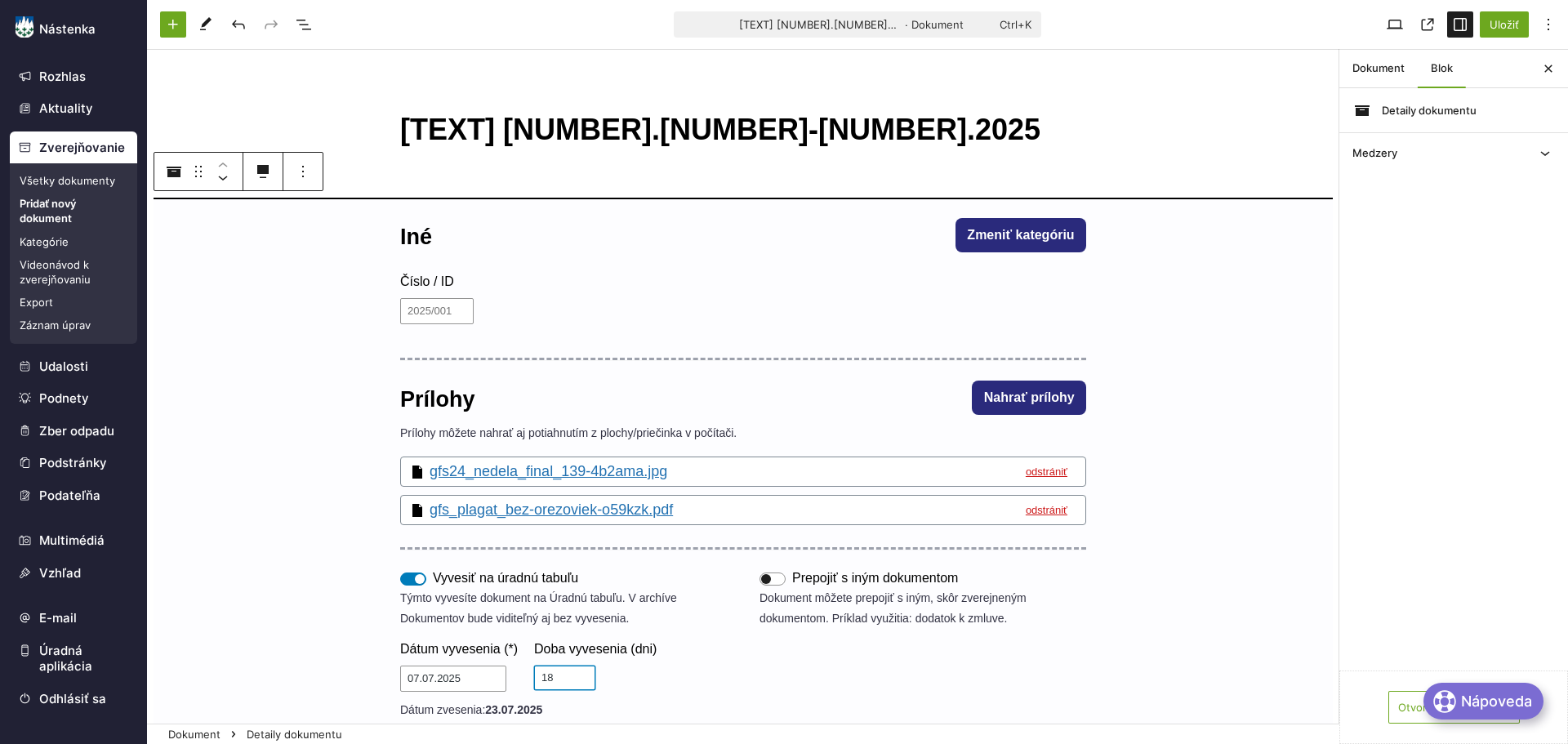 click on "18" at bounding box center (564, 678) 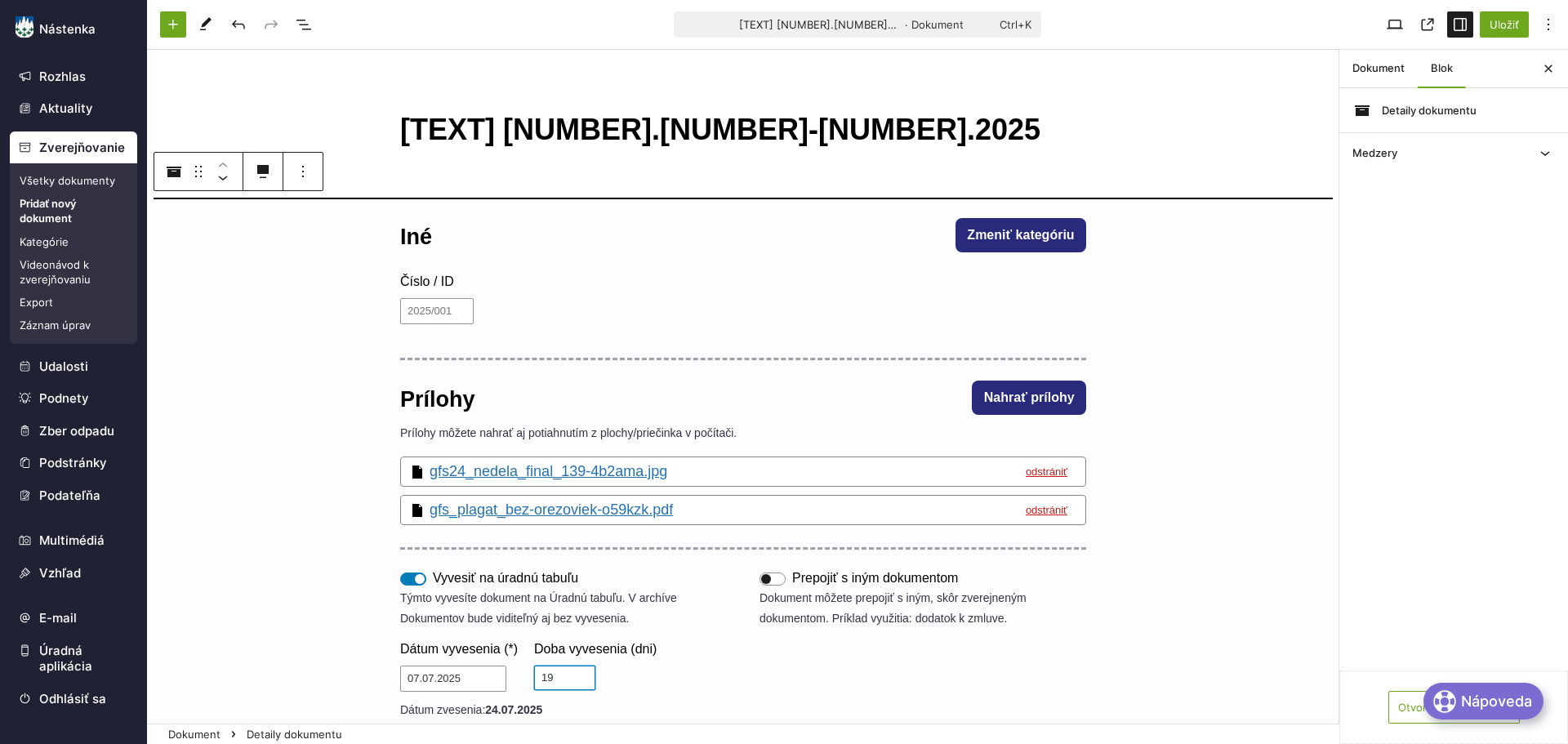click on "19" at bounding box center [564, 678] 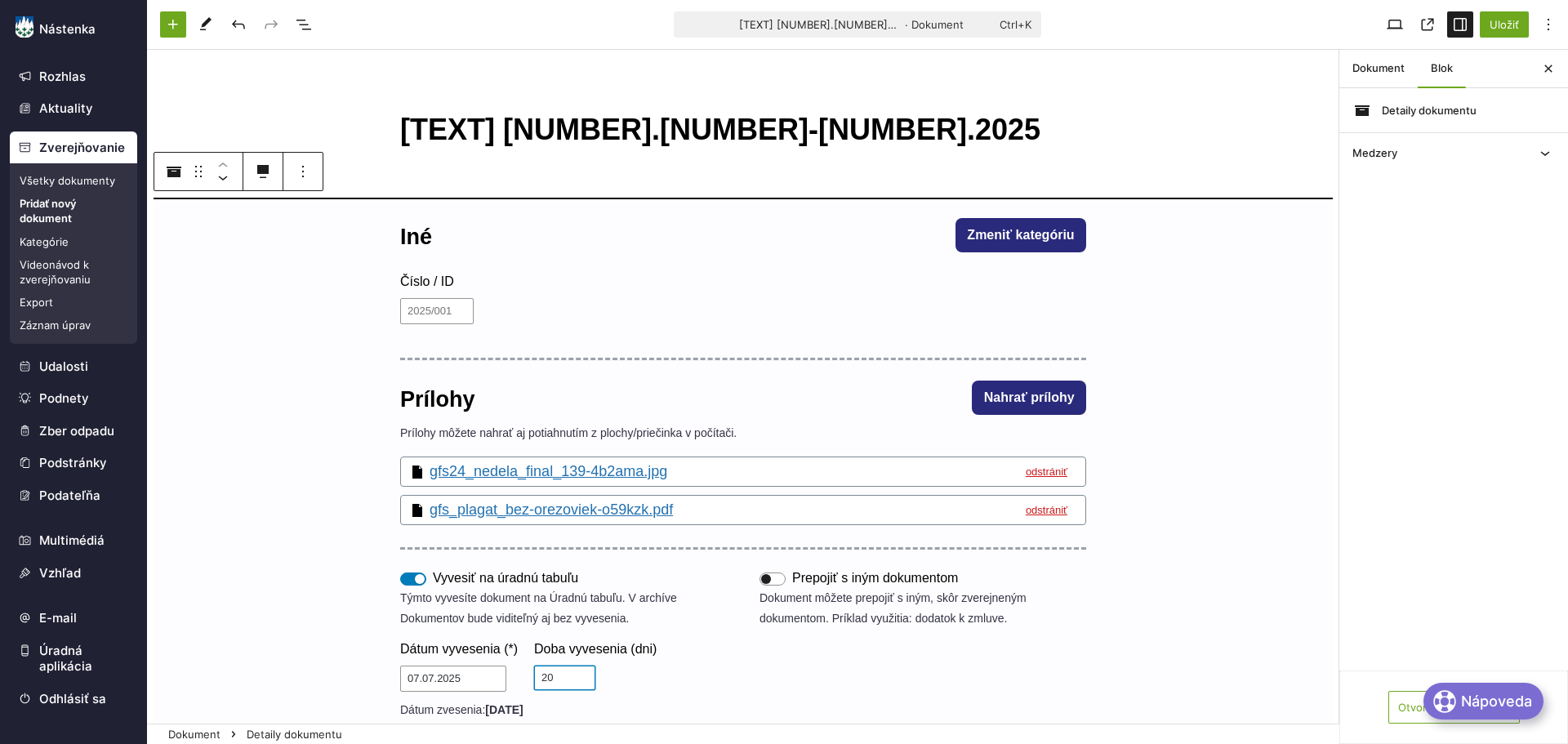 click on "20" at bounding box center (564, 678) 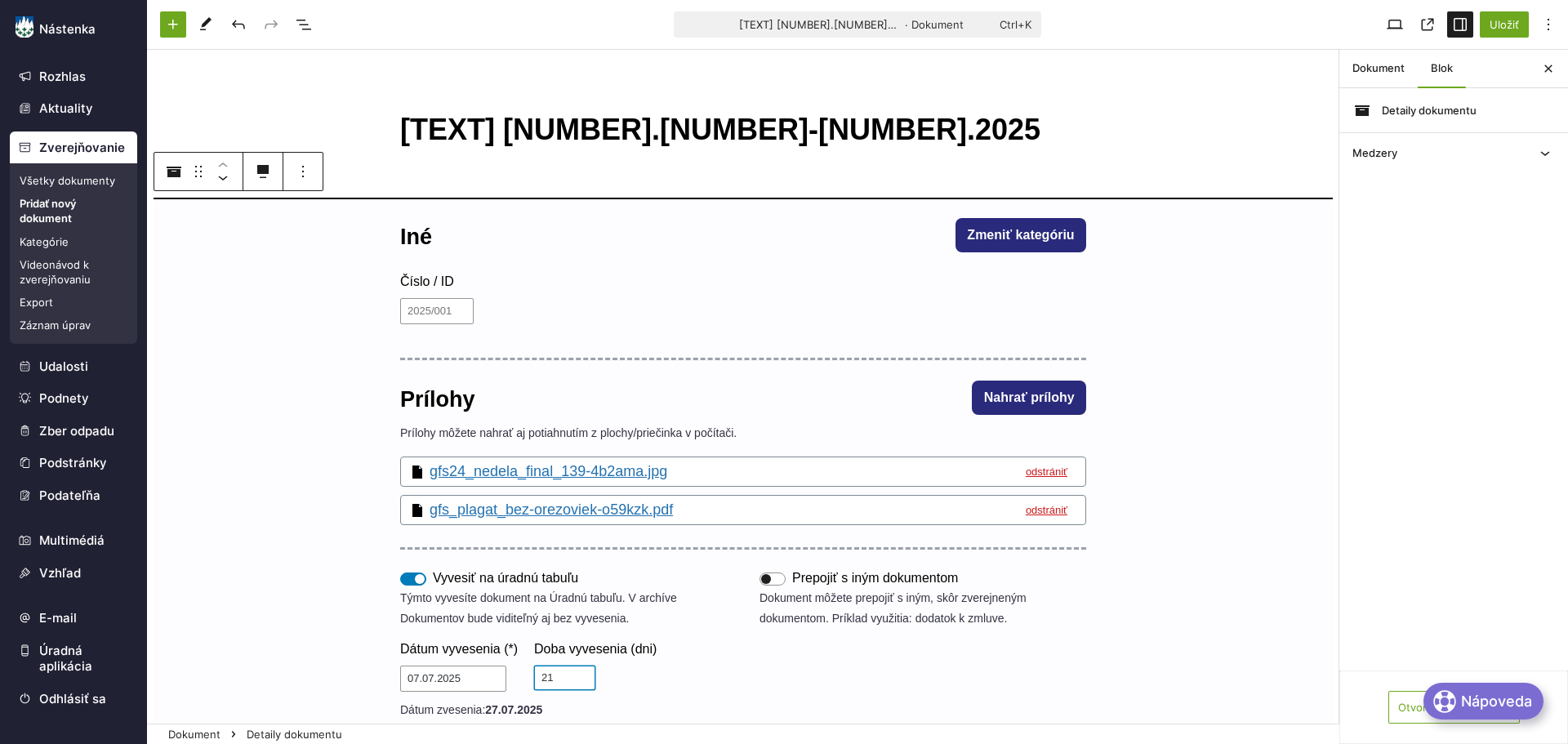 click on "21" at bounding box center [564, 678] 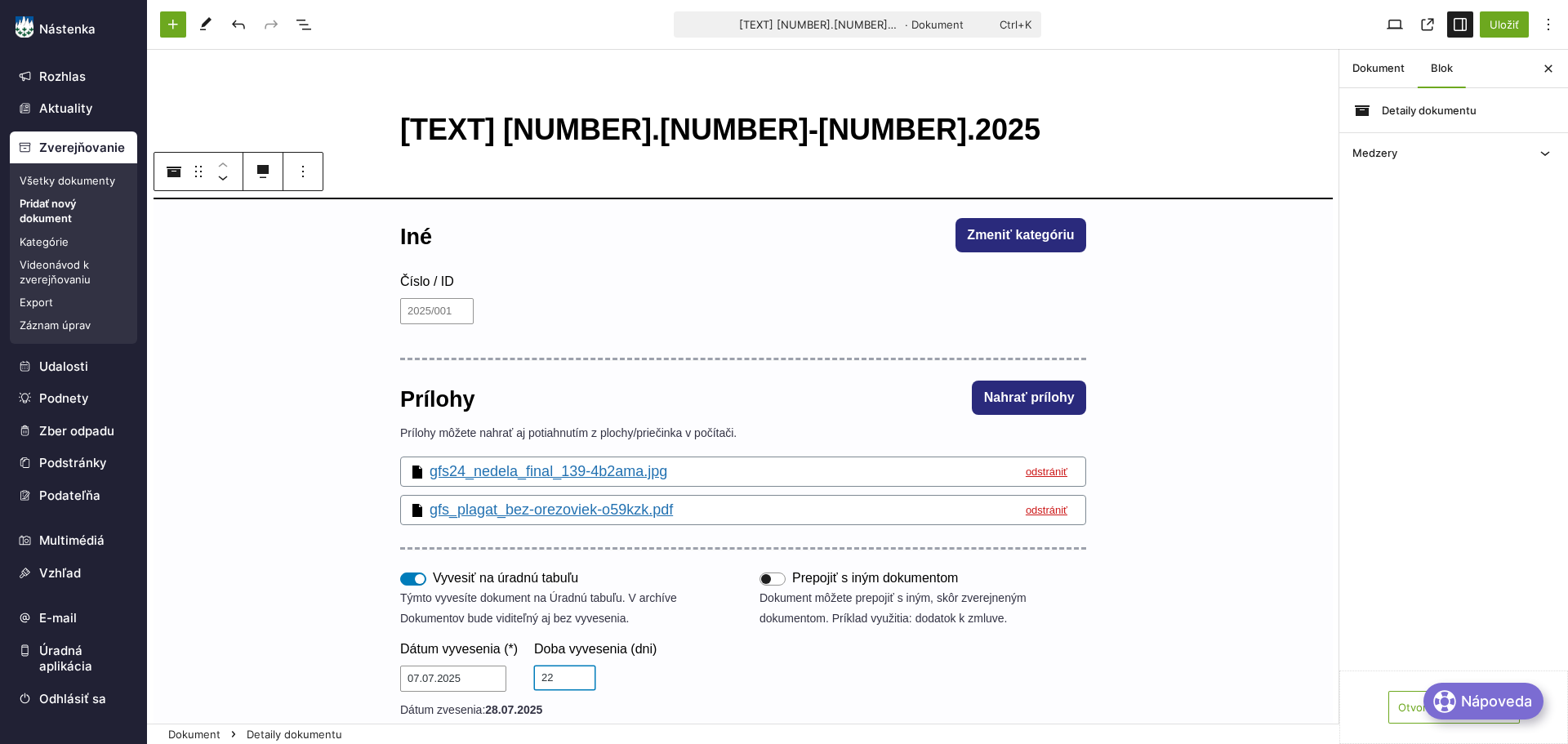 click on "22" at bounding box center (564, 678) 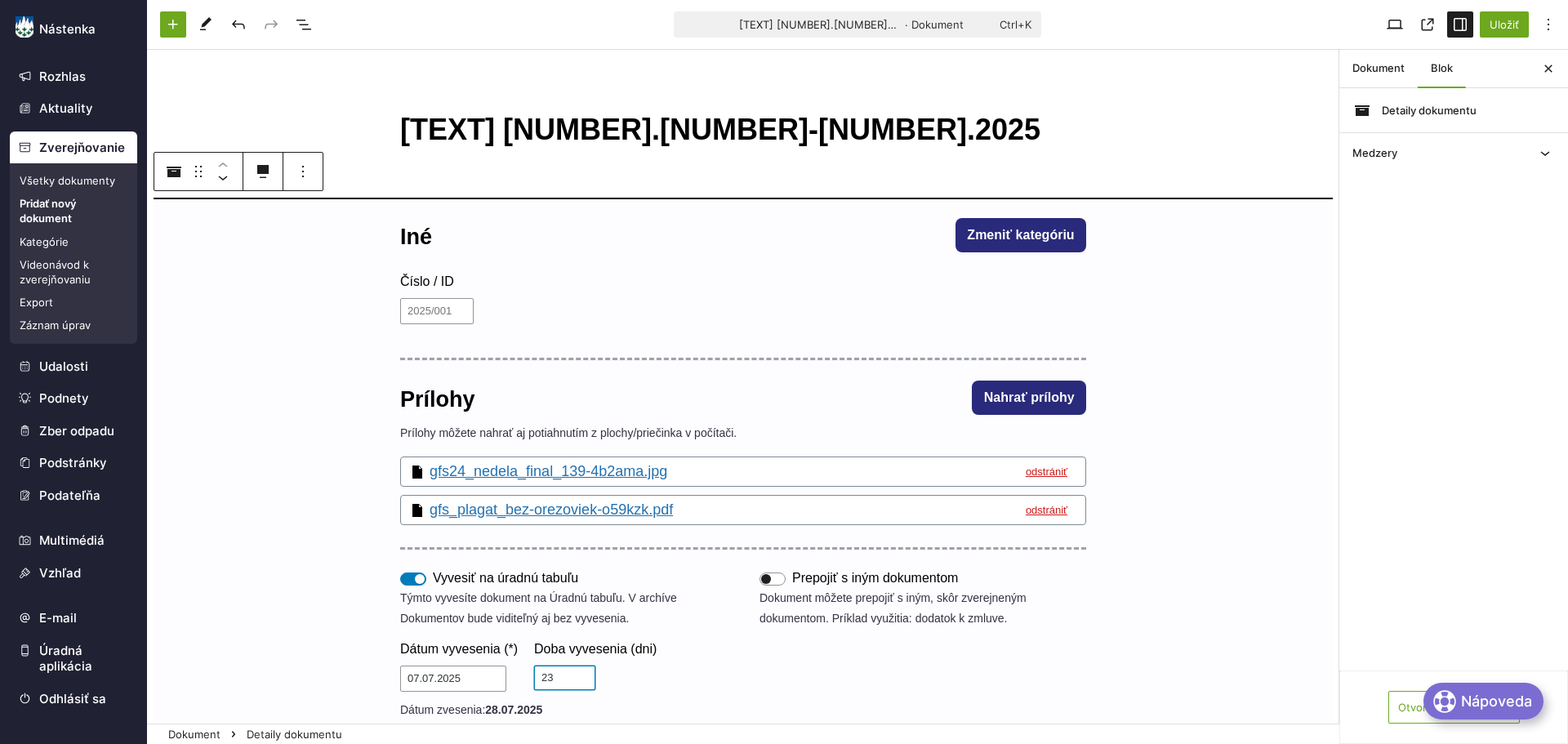 click on "23" at bounding box center (564, 678) 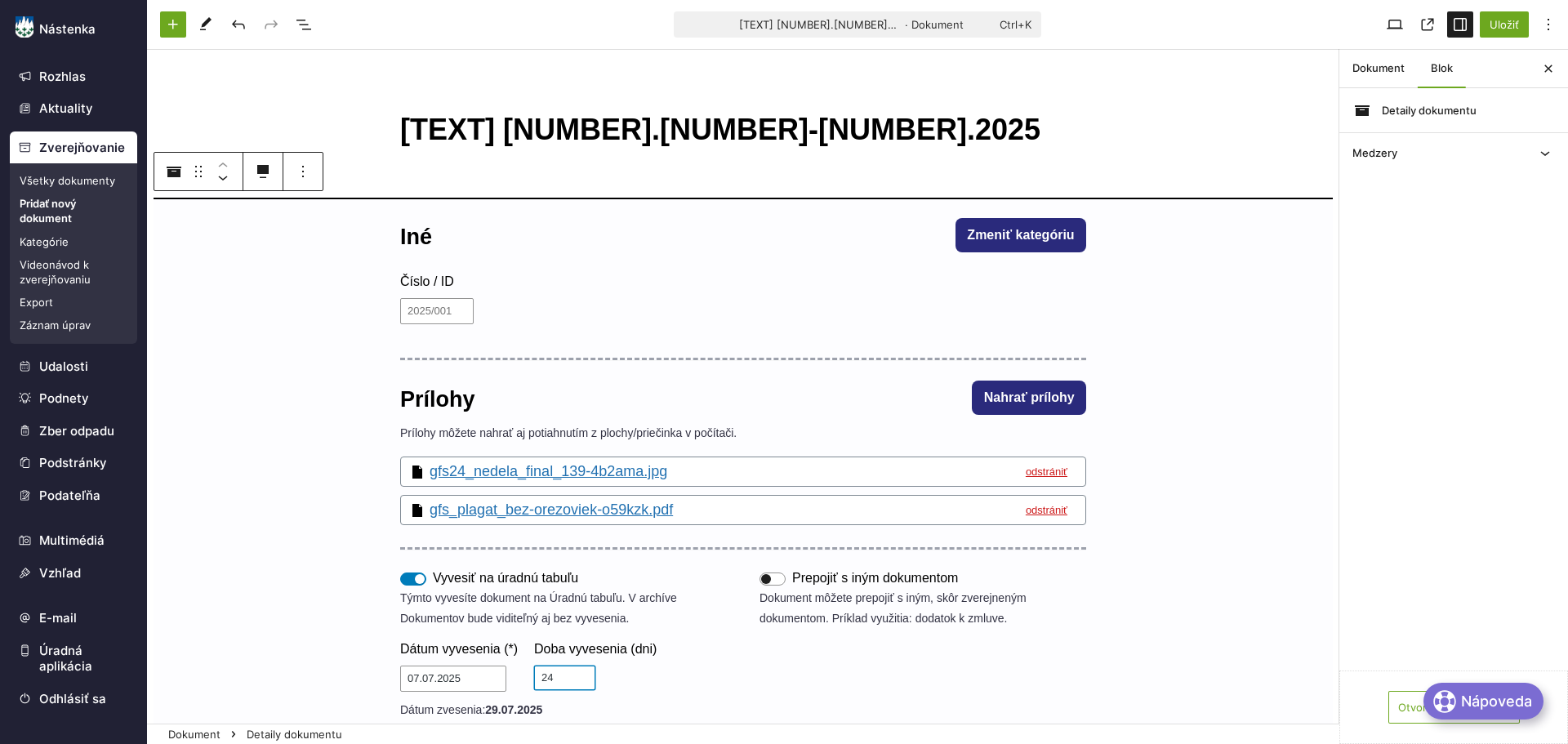 click on "24" at bounding box center [564, 678] 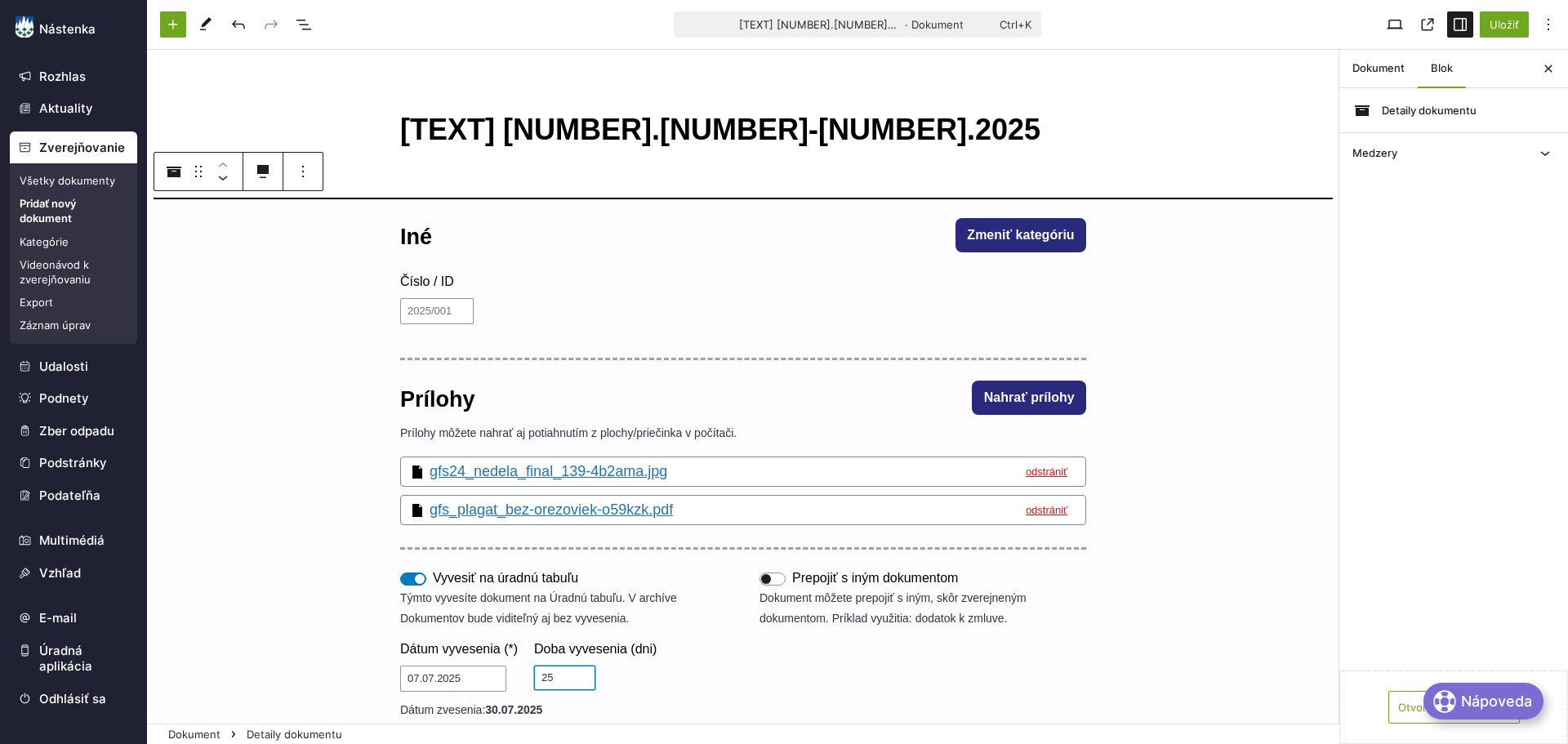 click on "25" at bounding box center (564, 678) 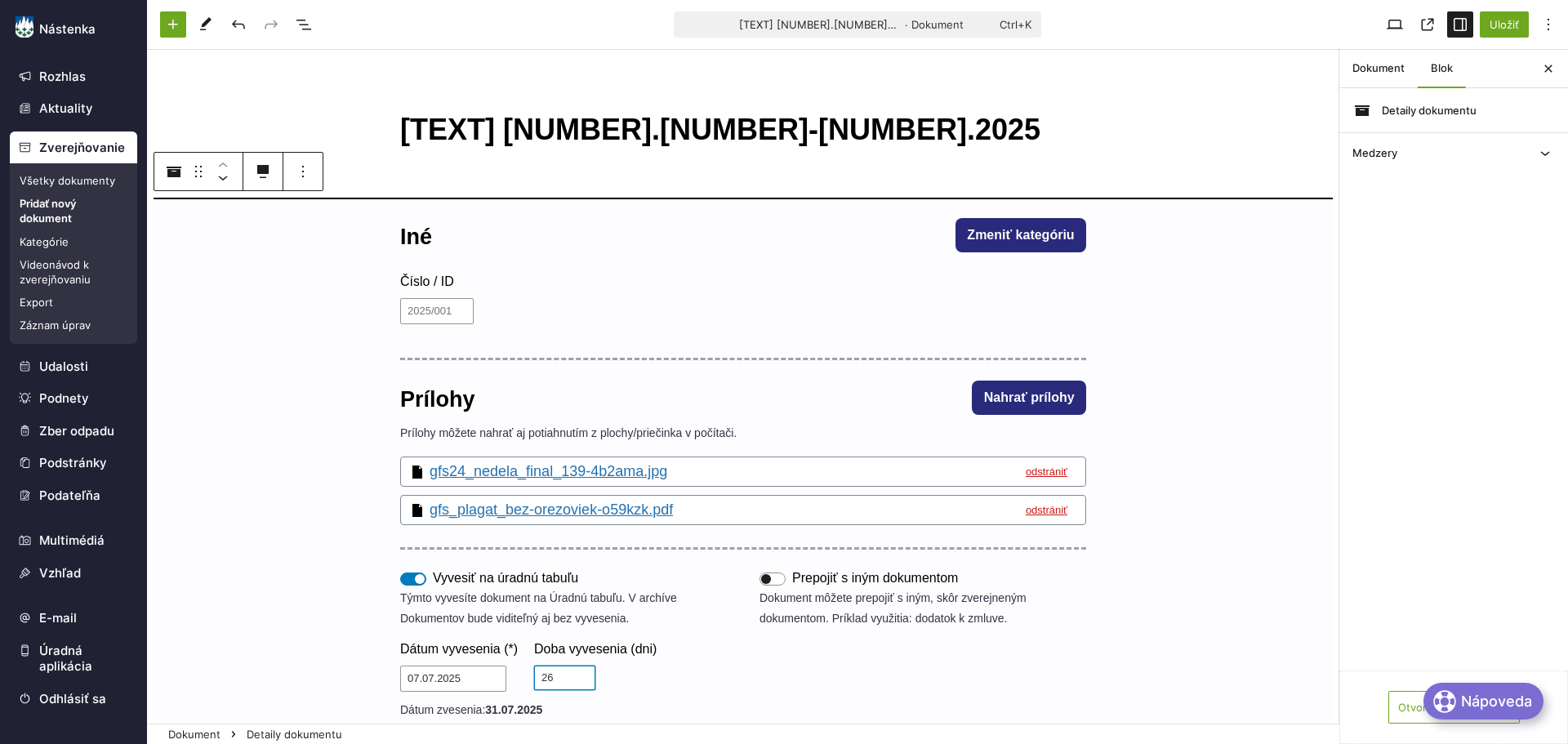 click on "26" at bounding box center (564, 678) 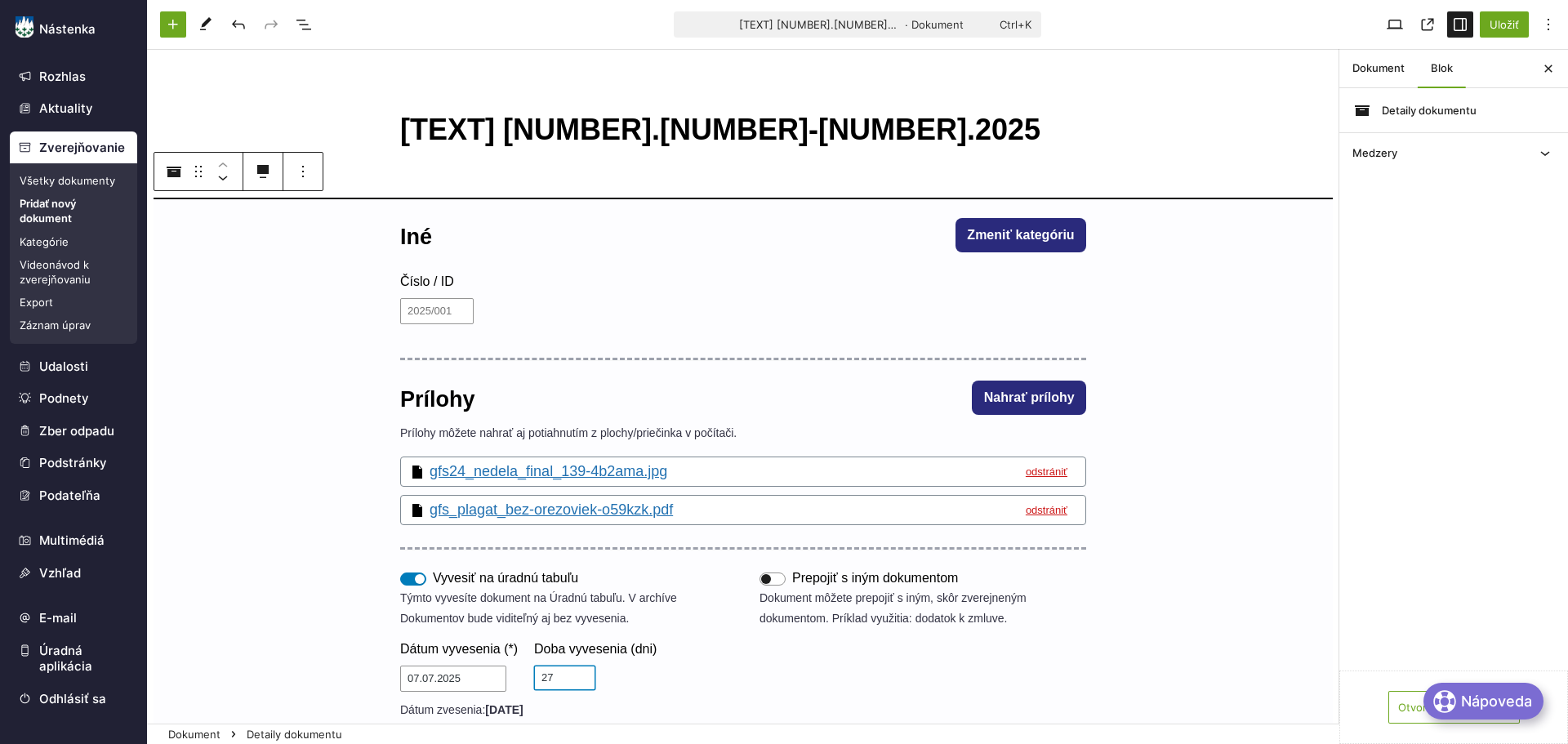 click on "27" at bounding box center (564, 678) 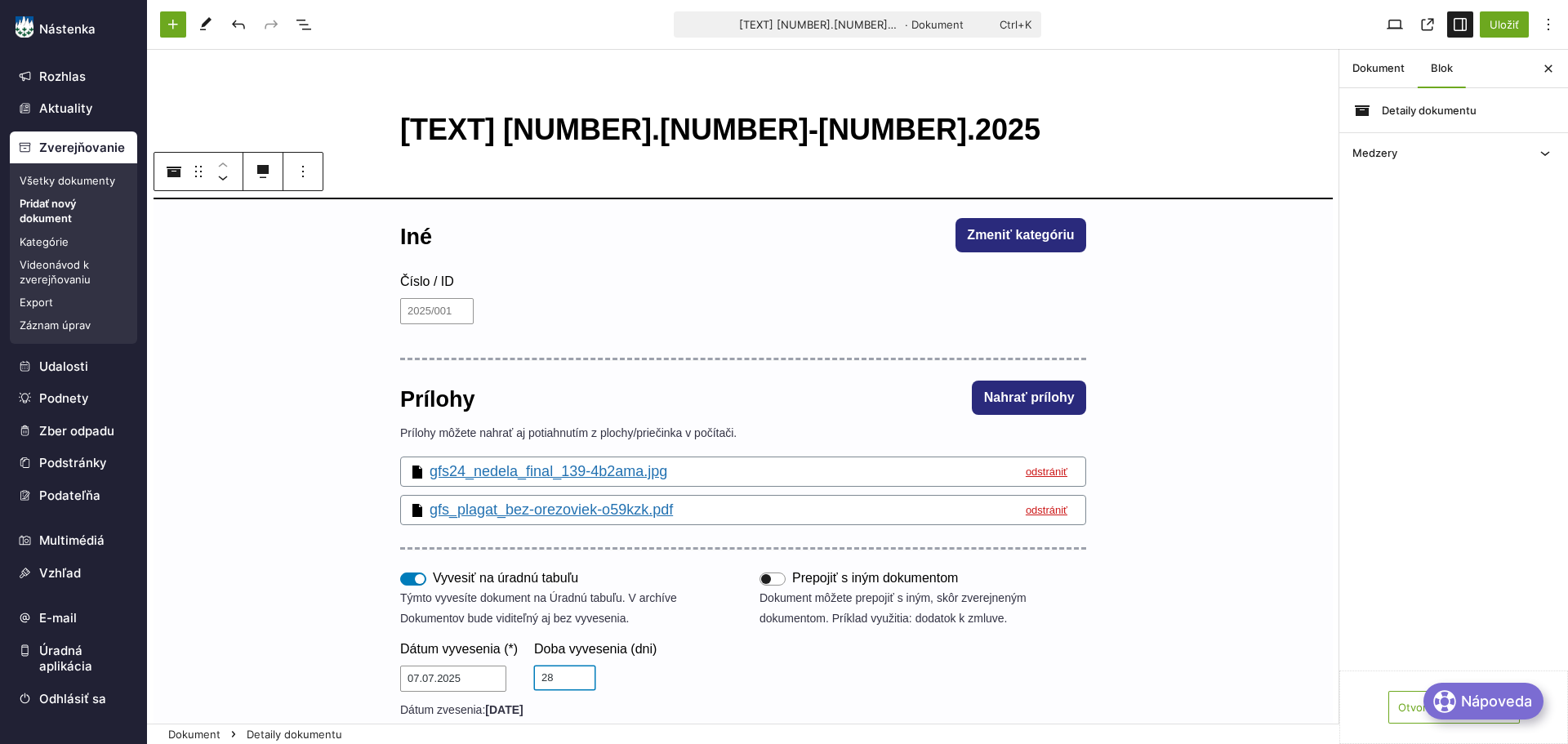 click on "28" at bounding box center (564, 678) 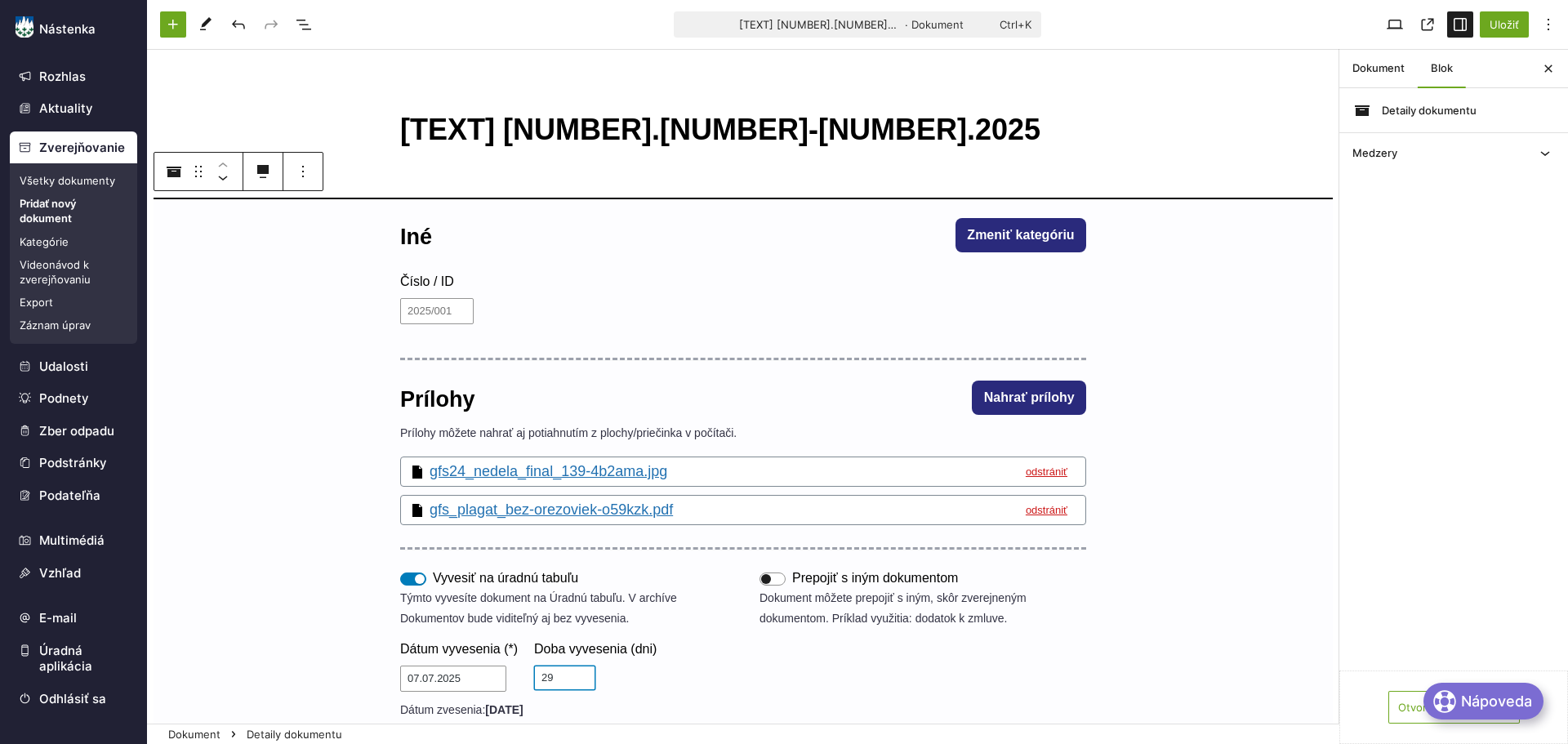 click on "29" at bounding box center [564, 678] 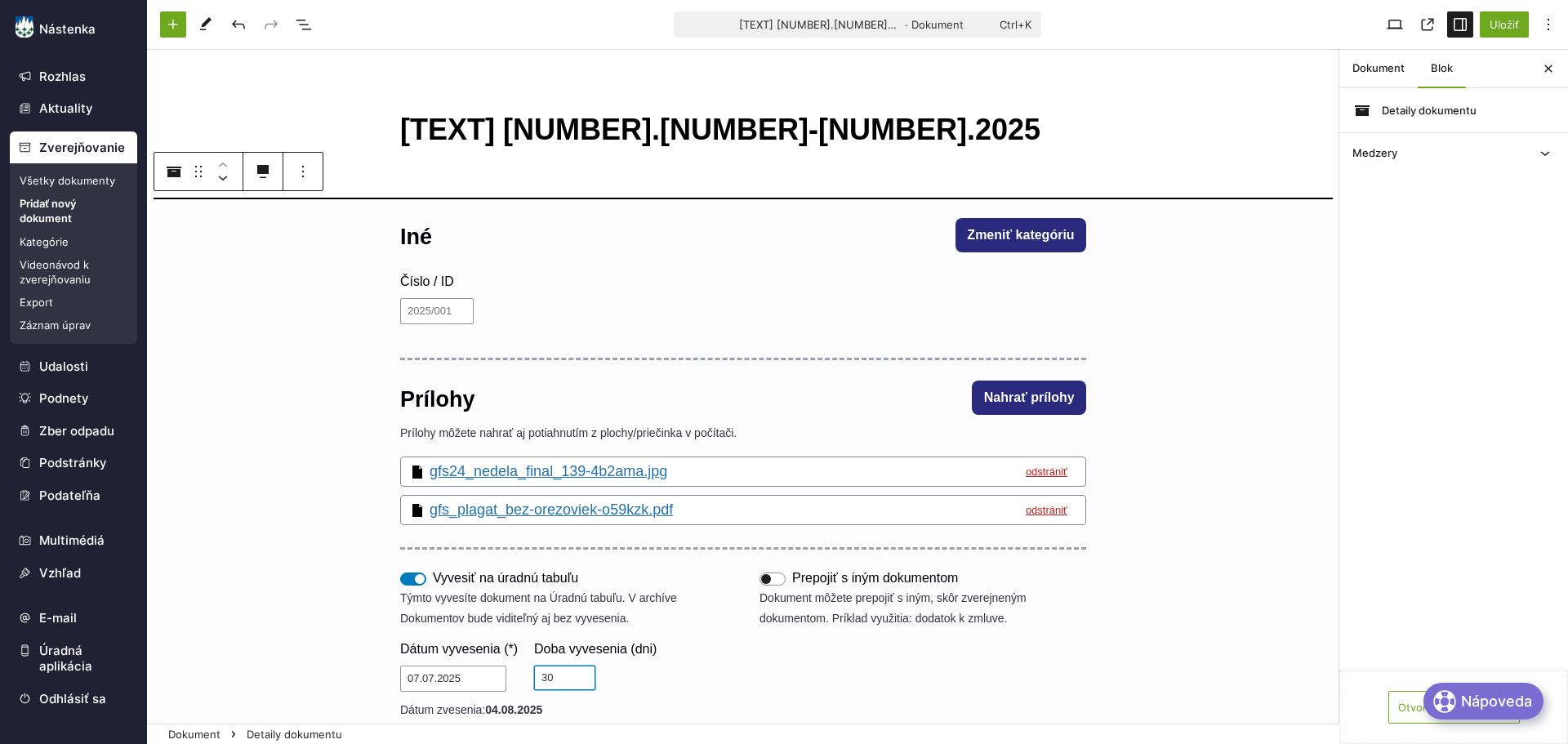click on "30" at bounding box center (564, 678) 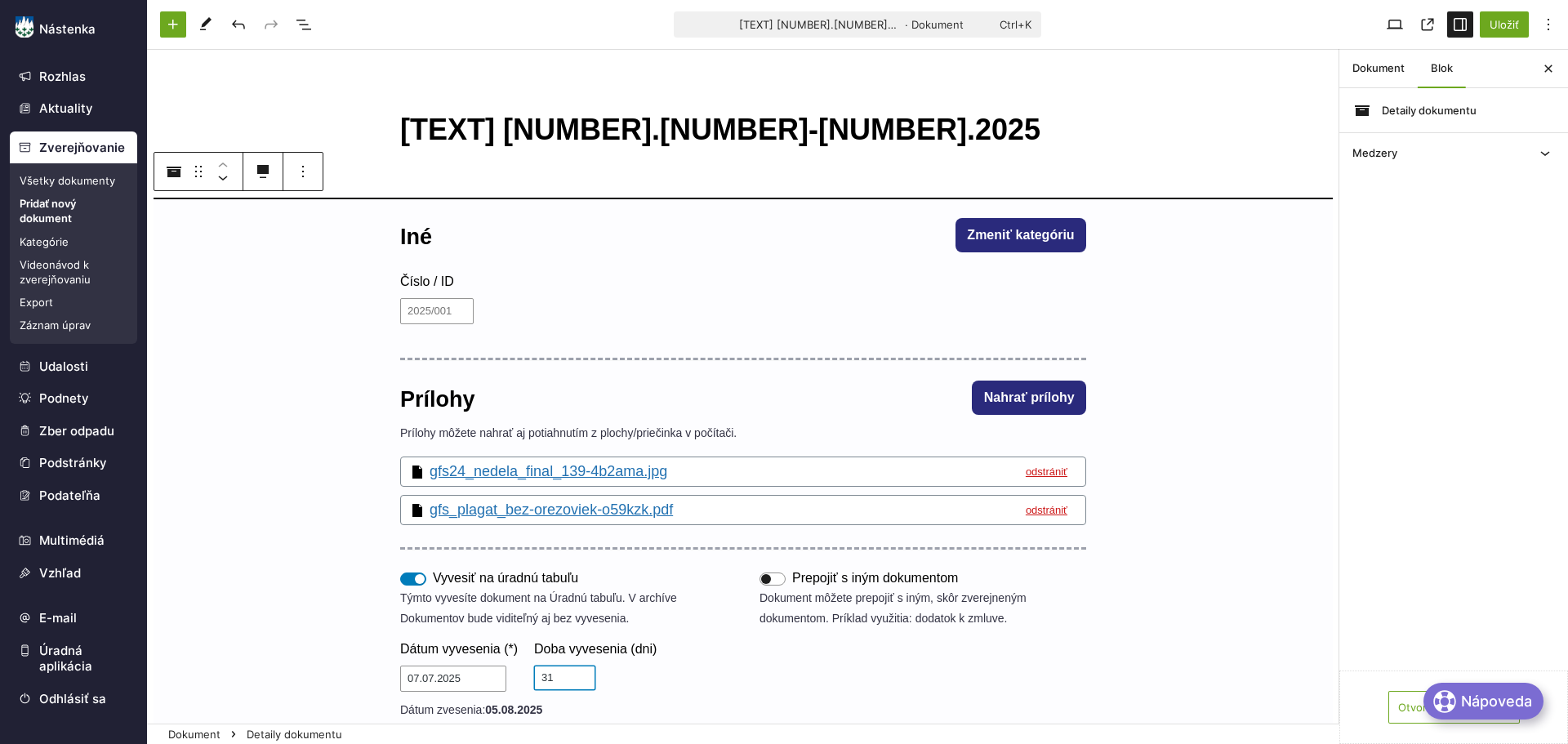 click on "31" at bounding box center [564, 678] 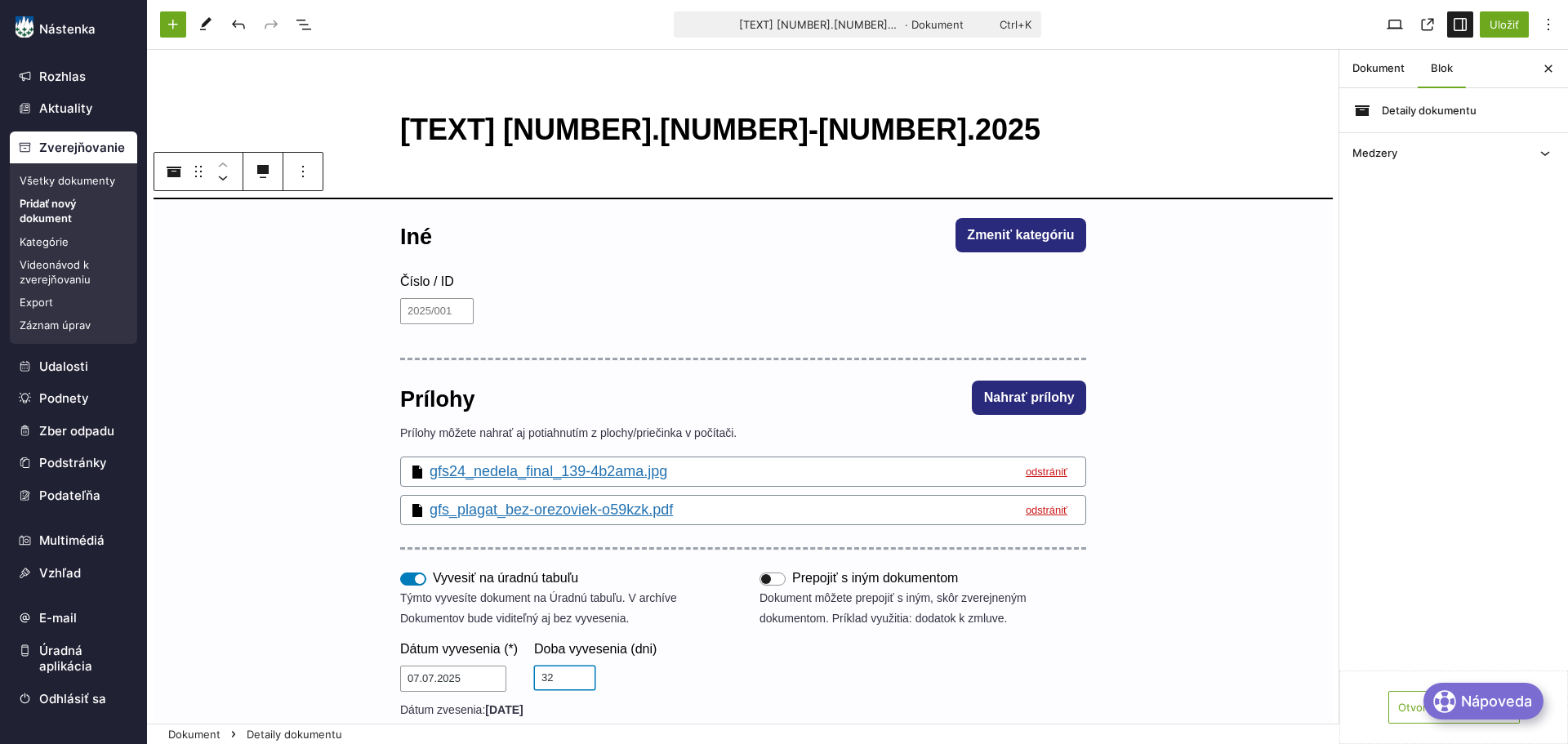 click on "32" at bounding box center (564, 678) 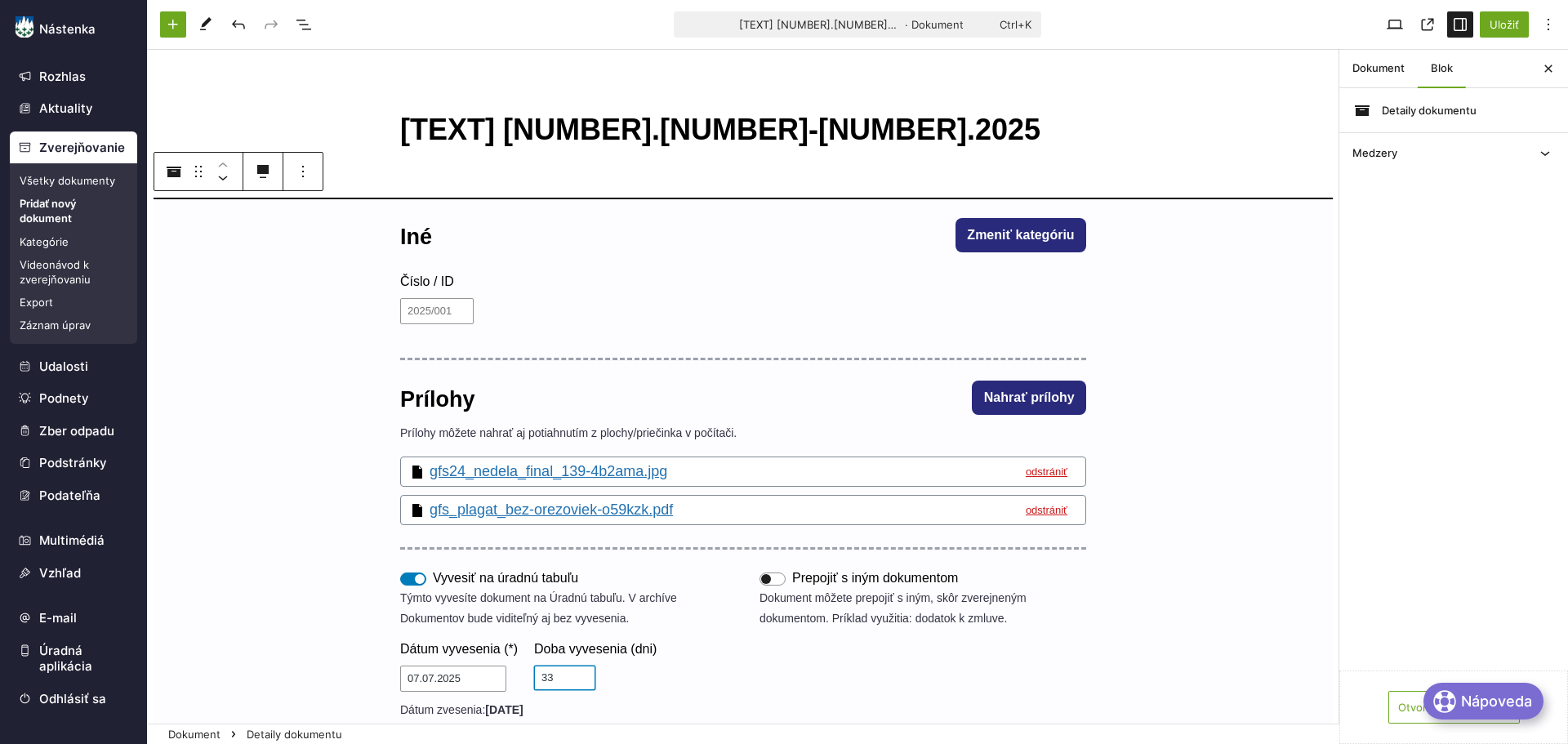 click on "33" at bounding box center [564, 678] 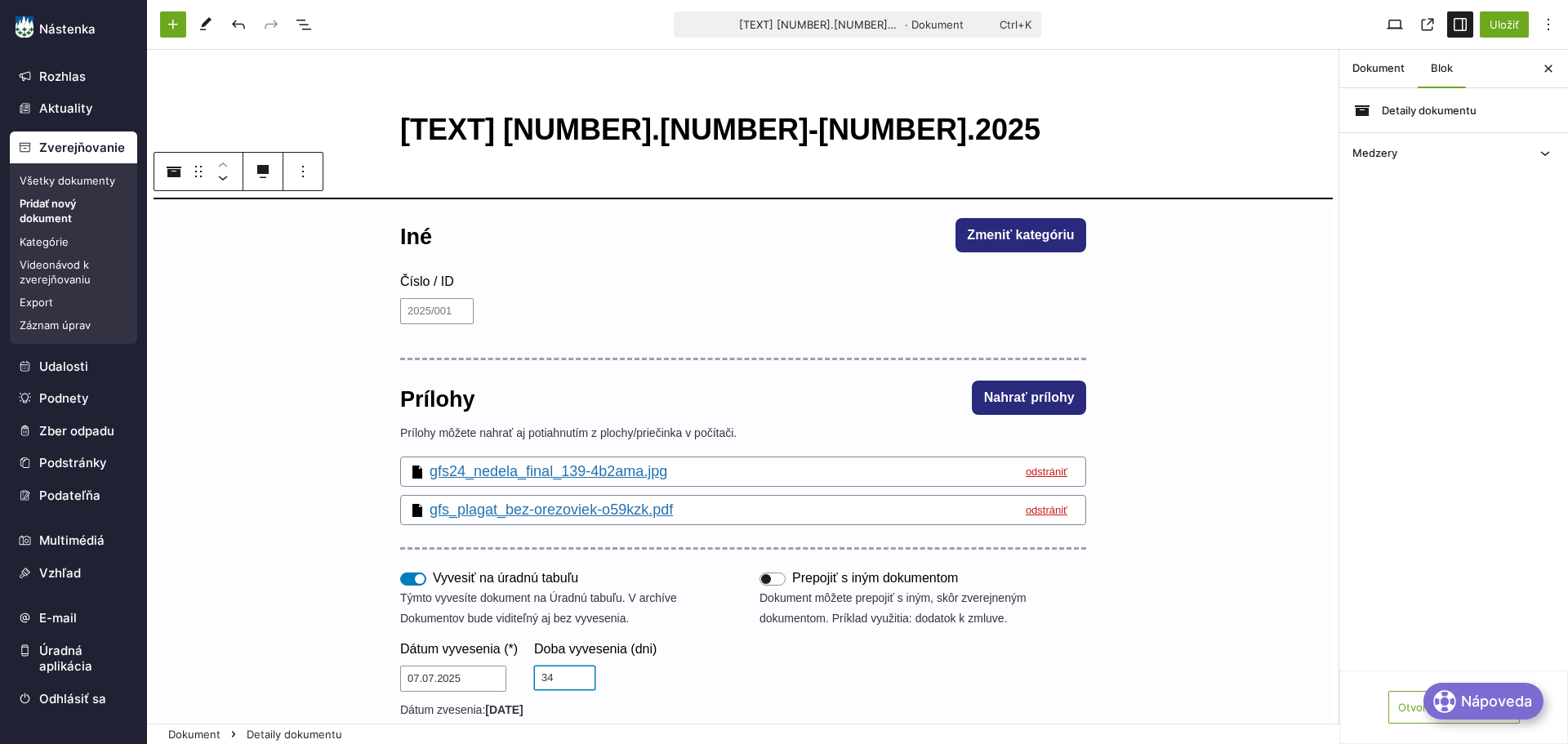 click on "34" at bounding box center (564, 678) 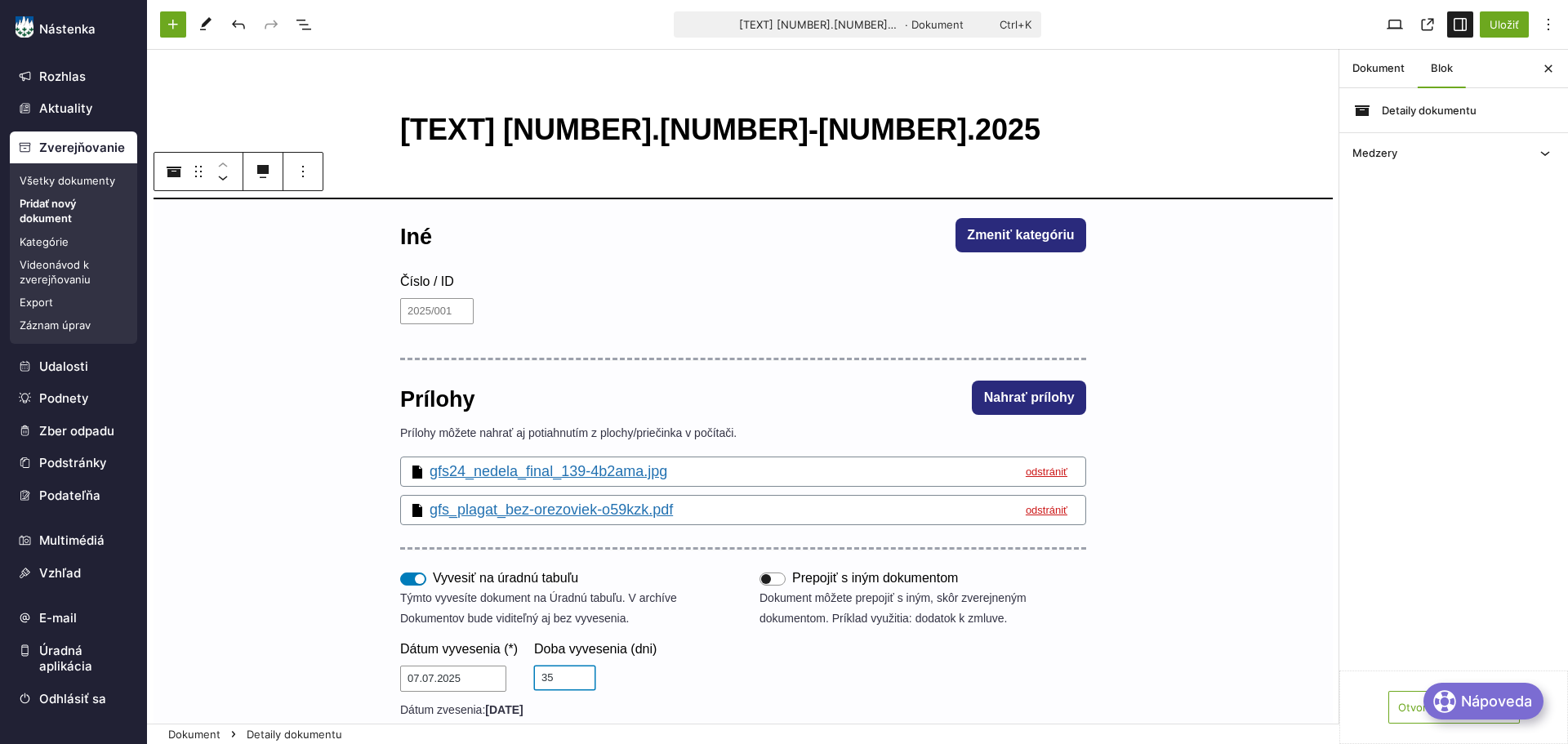 type on "35" 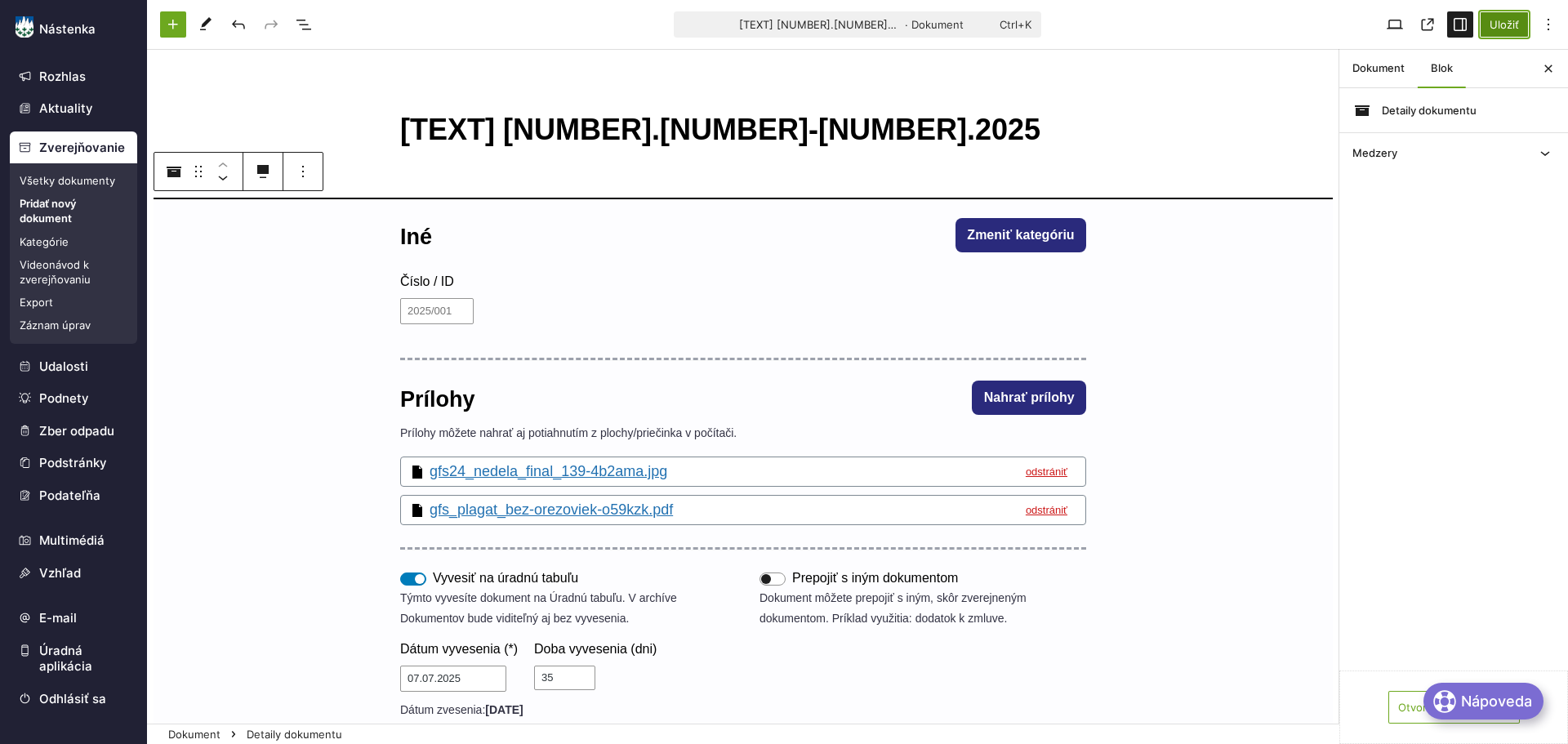 click on "Uložiť" at bounding box center (1504, 25) 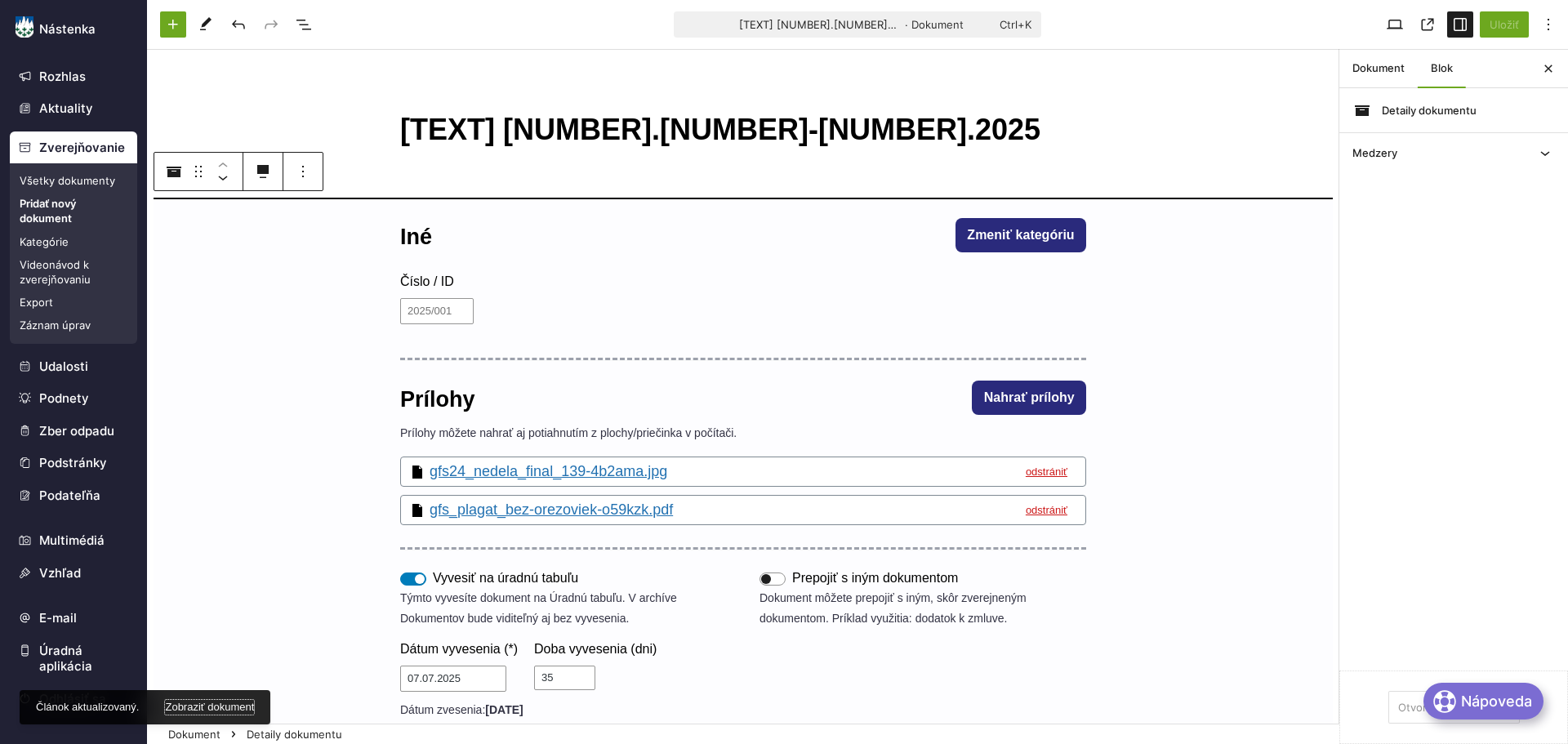click on "Zobraziť dokument" at bounding box center (209, 707) 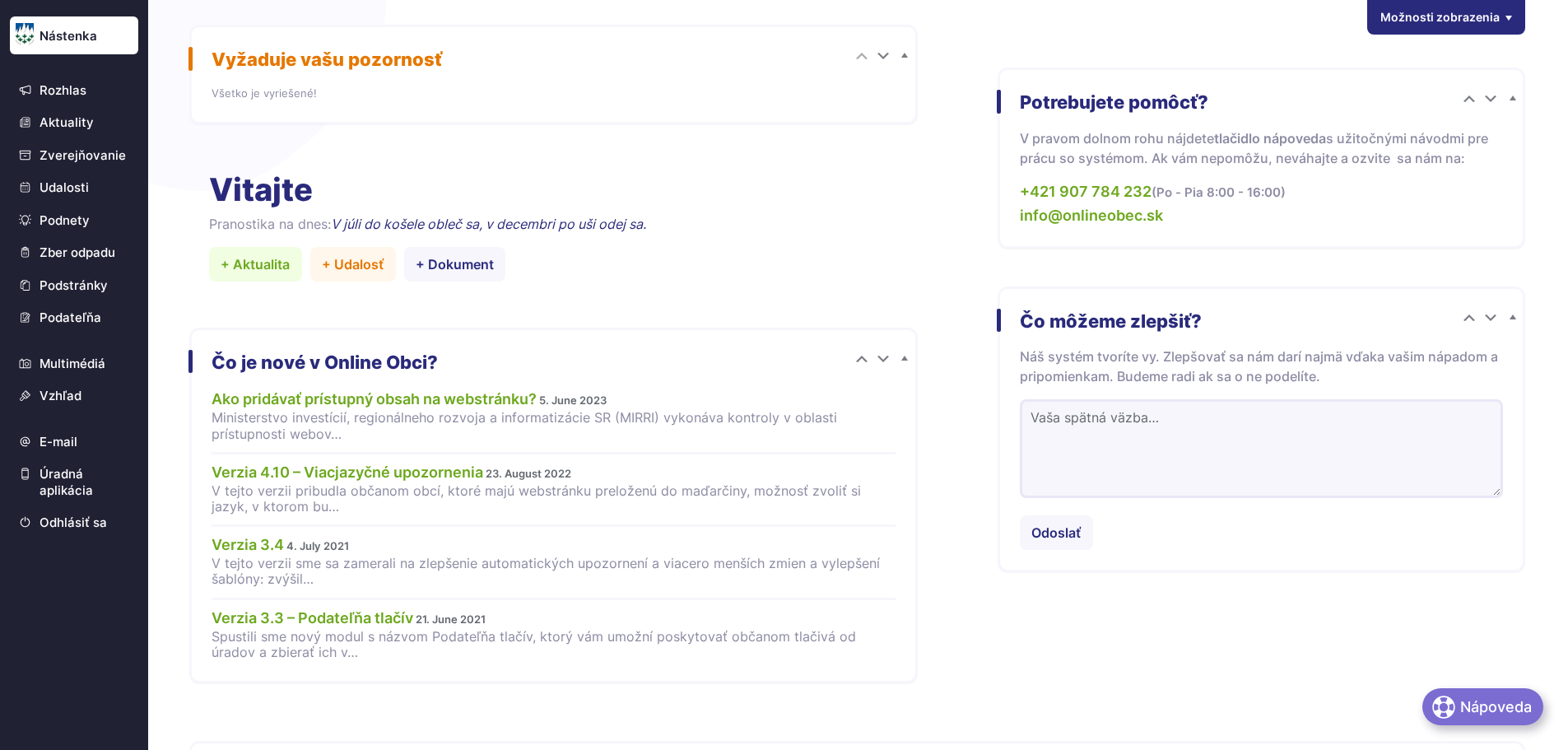 scroll, scrollTop: 0, scrollLeft: 0, axis: both 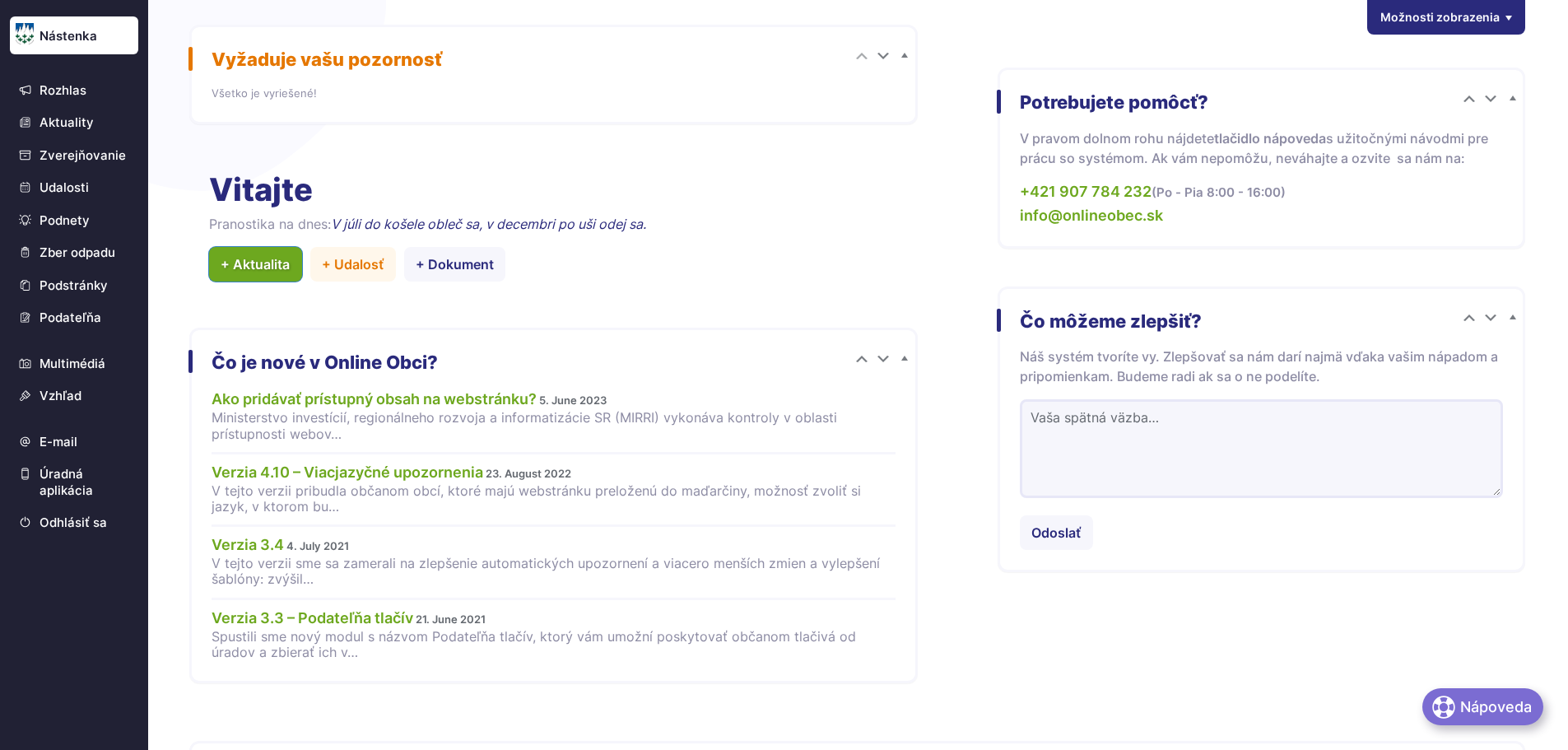 click on "+ Aktualita" at bounding box center [255, 264] 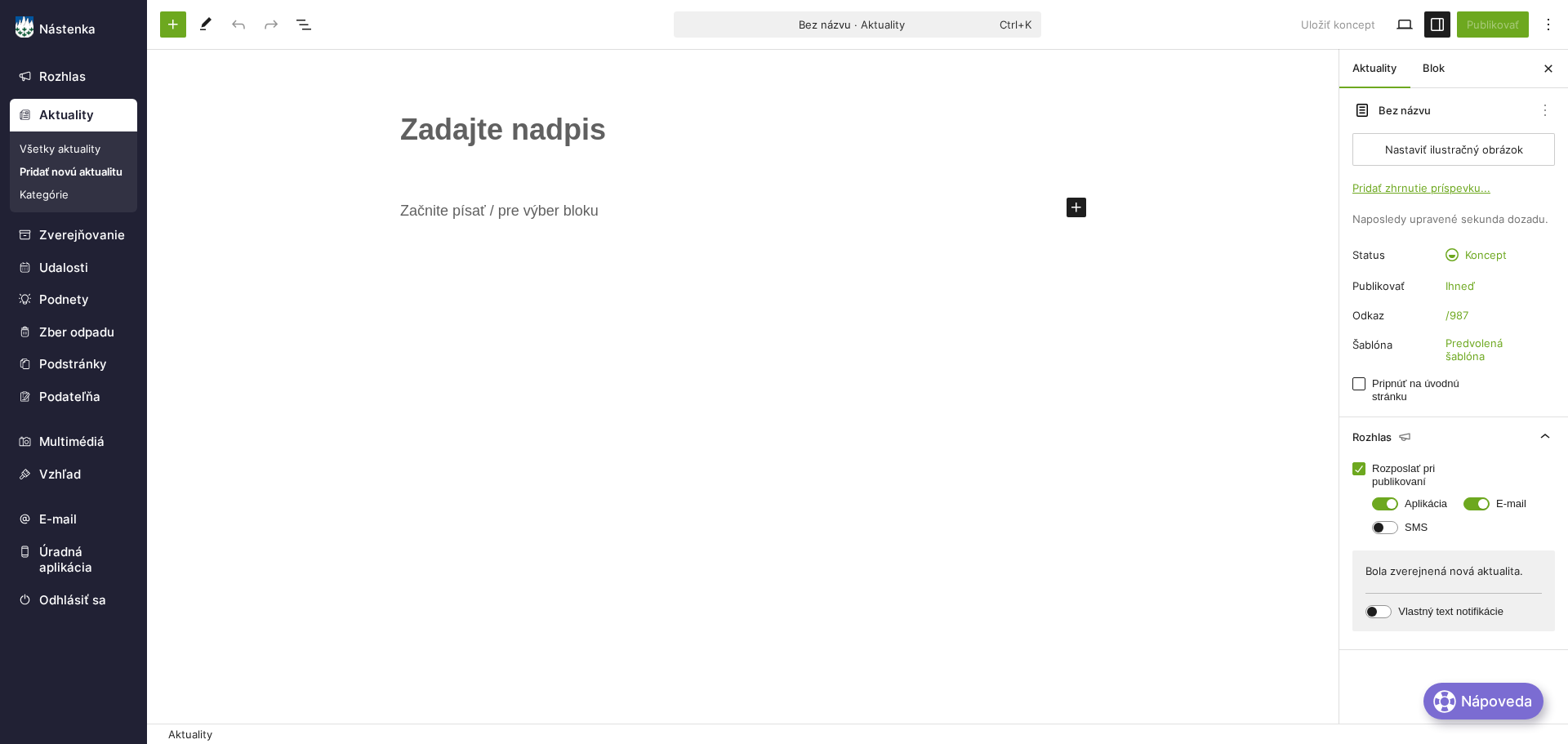 scroll, scrollTop: 0, scrollLeft: 0, axis: both 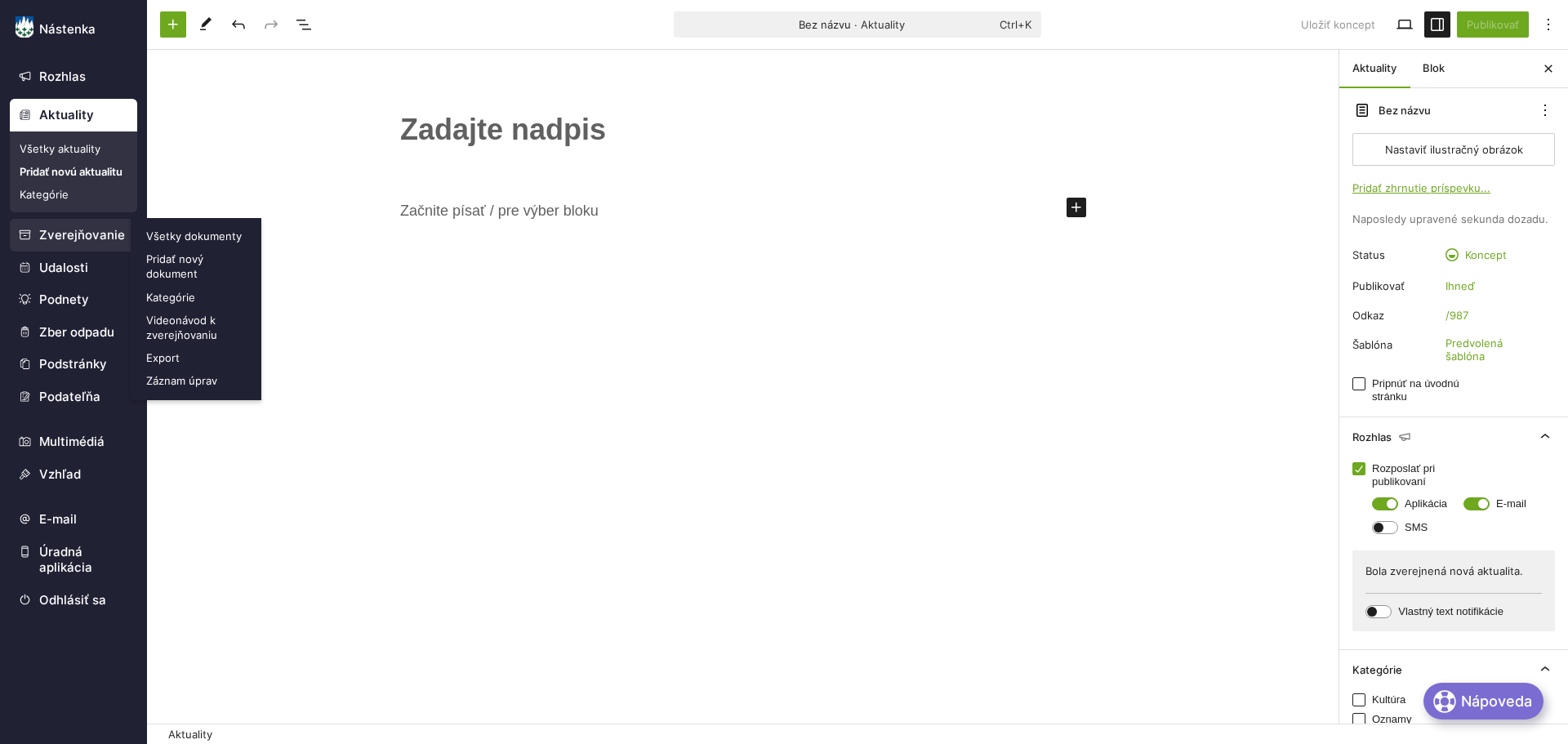 click on "Všetky dokumenty" at bounding box center (198, 236) 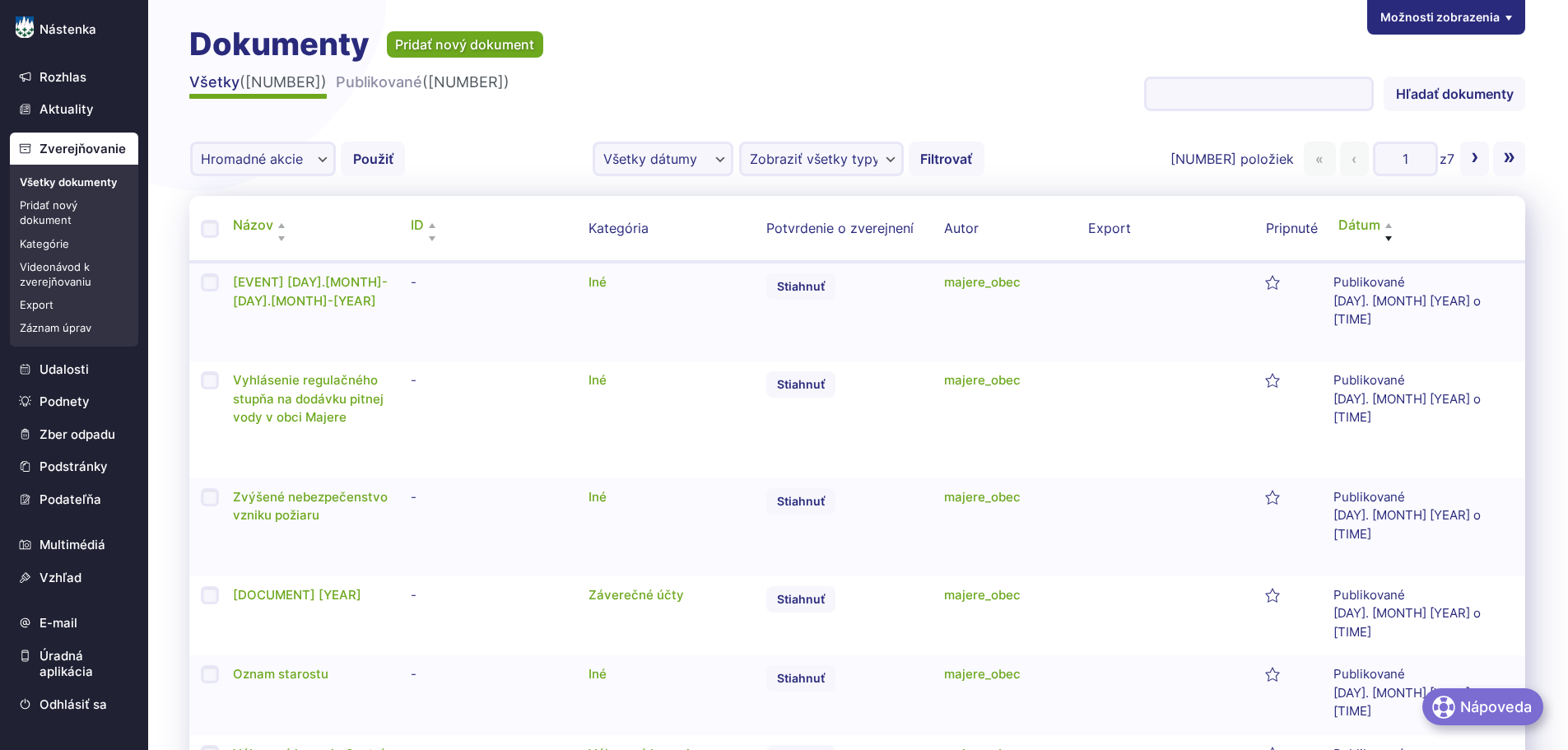 scroll, scrollTop: 0, scrollLeft: 0, axis: both 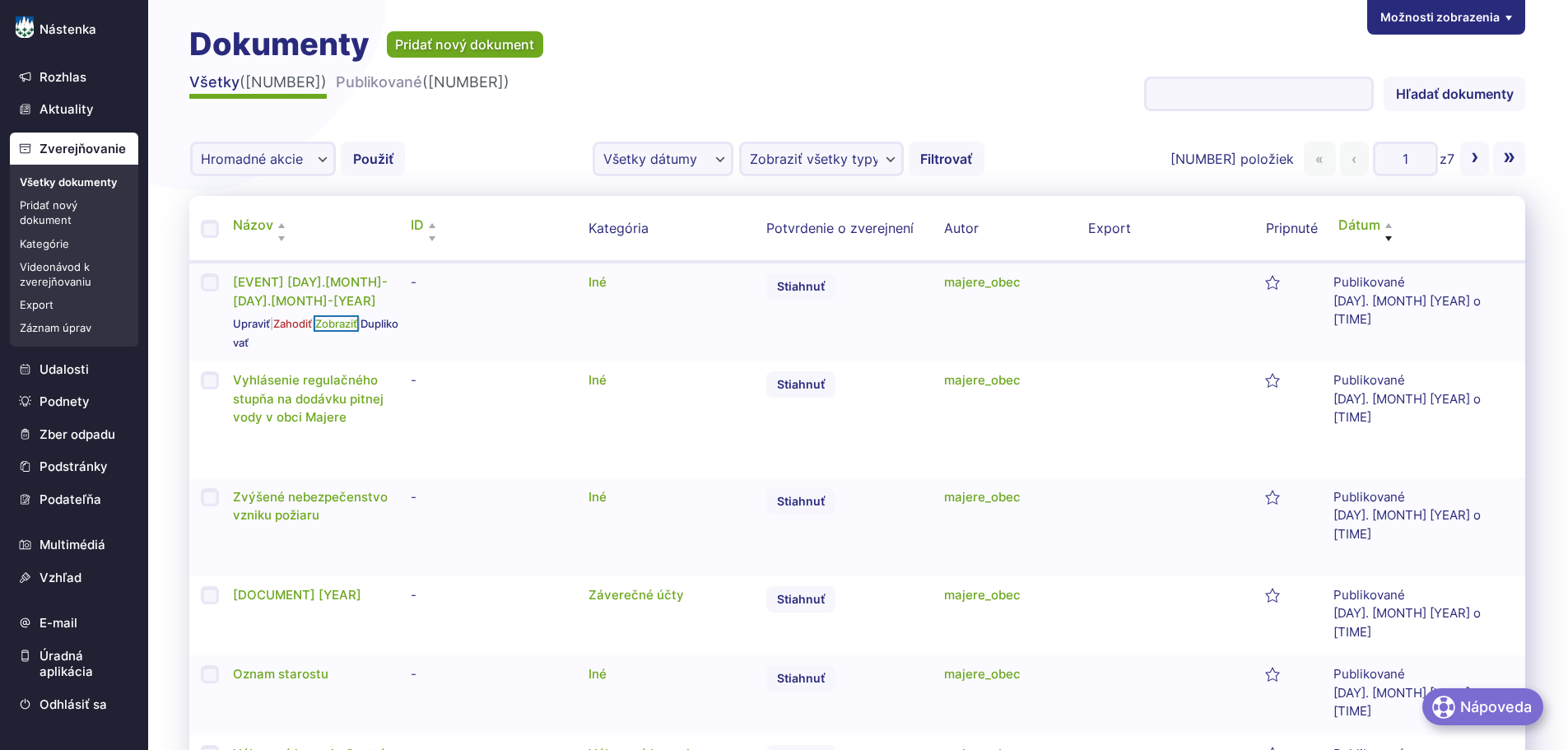 click on "Zobraziť" at bounding box center [336, 324] 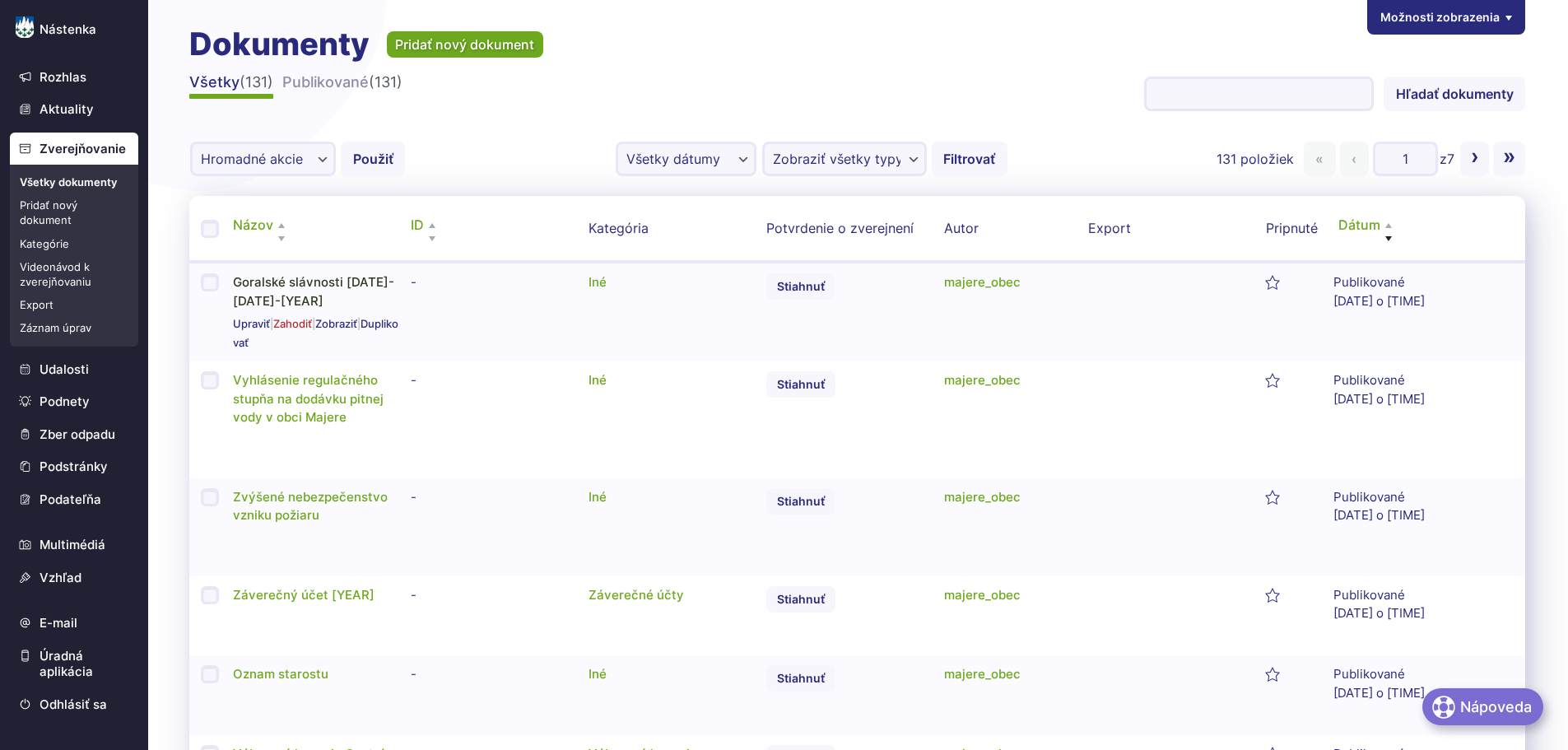 scroll, scrollTop: 0, scrollLeft: 0, axis: both 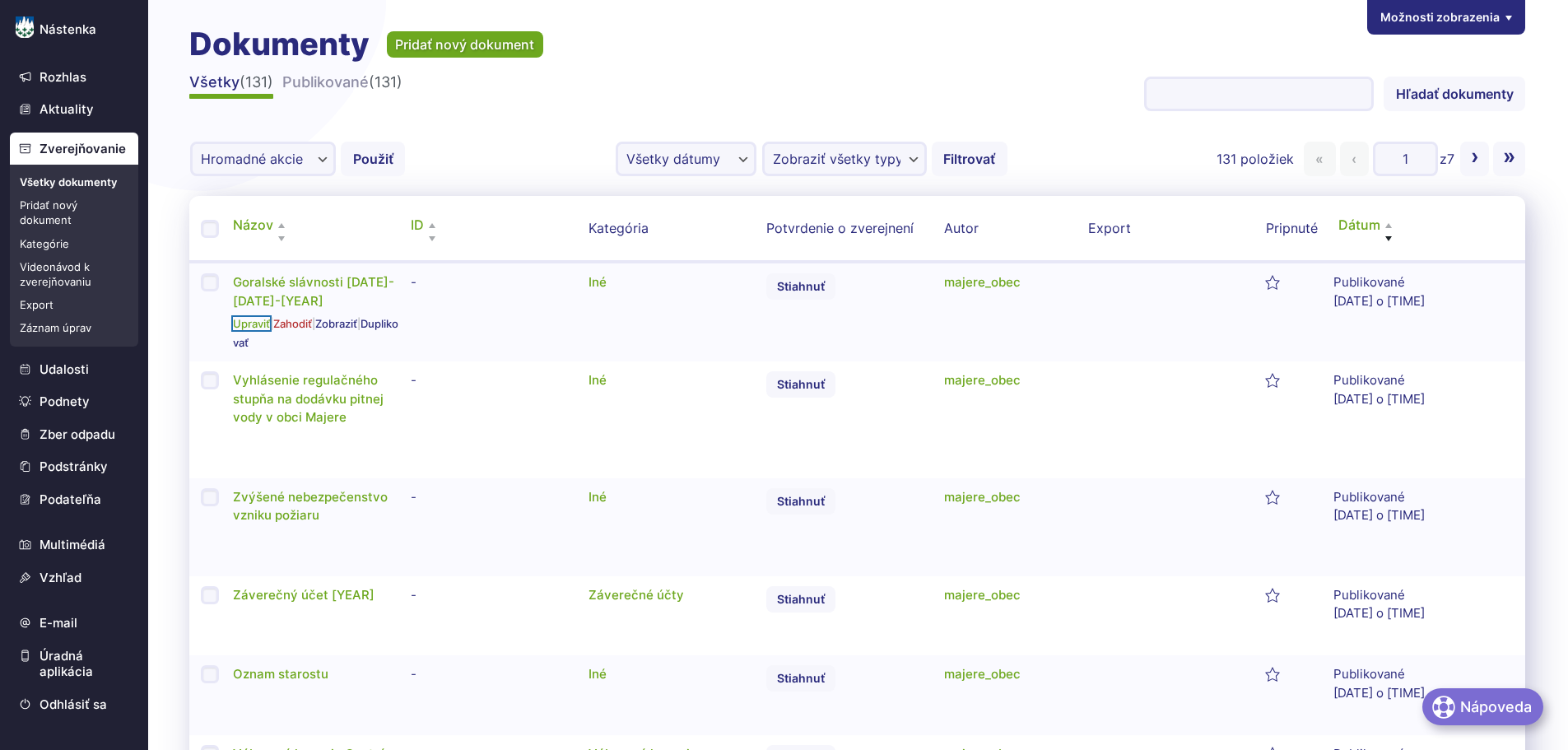 click on "Upraviť" at bounding box center [251, 324] 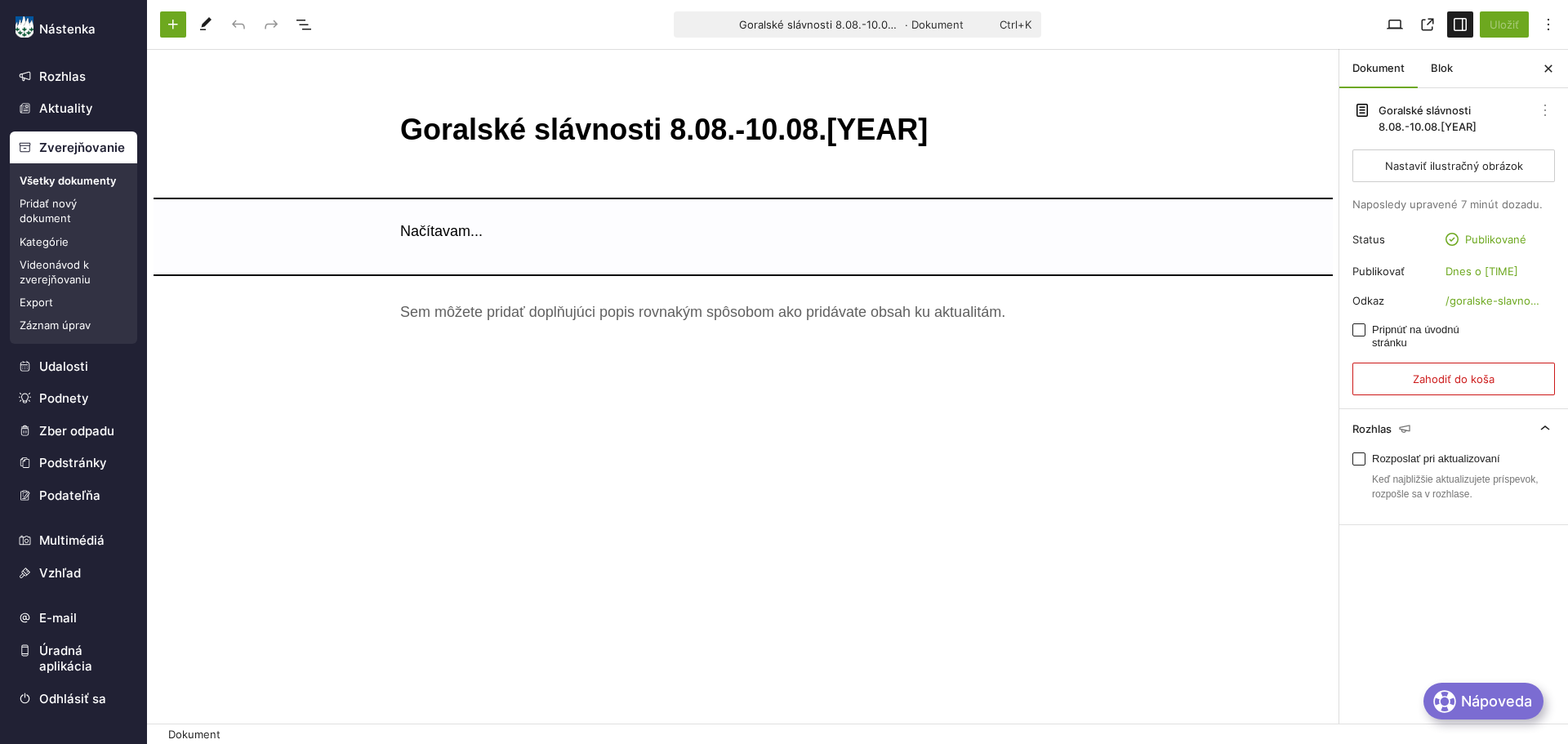 scroll, scrollTop: 0, scrollLeft: 0, axis: both 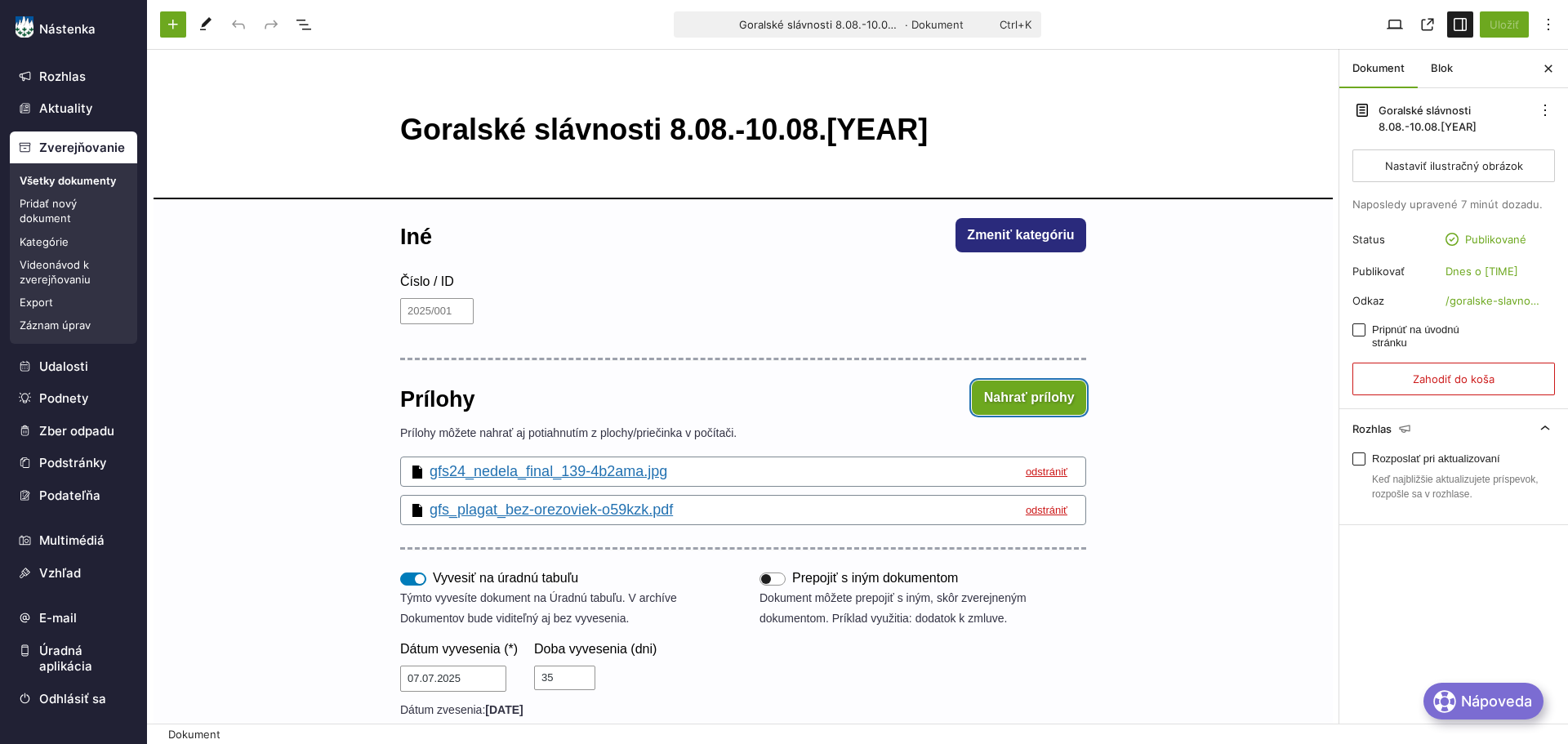 click on "Nahrať prílohy" at bounding box center (1029, 398) 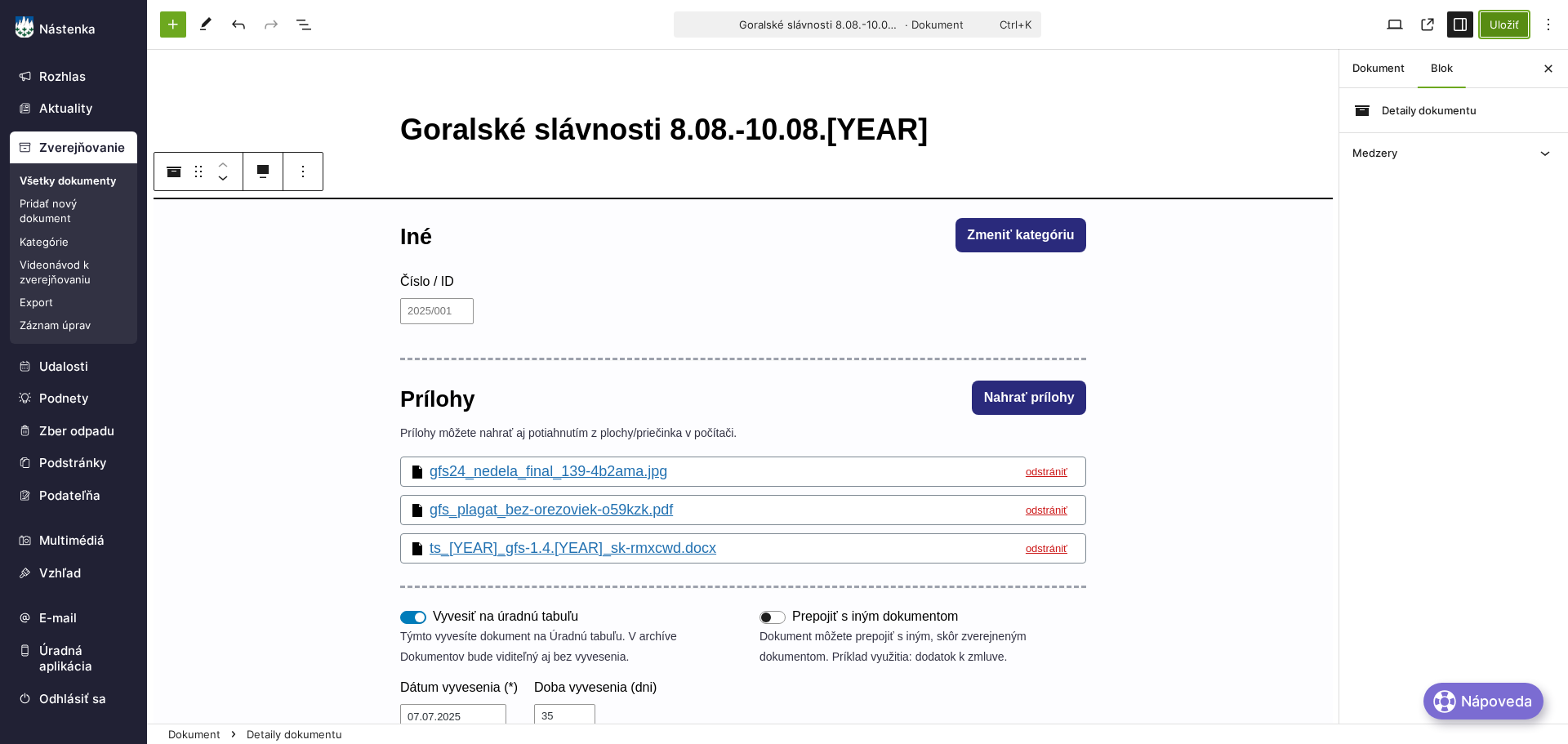 click on "Uložiť" at bounding box center (1504, 25) 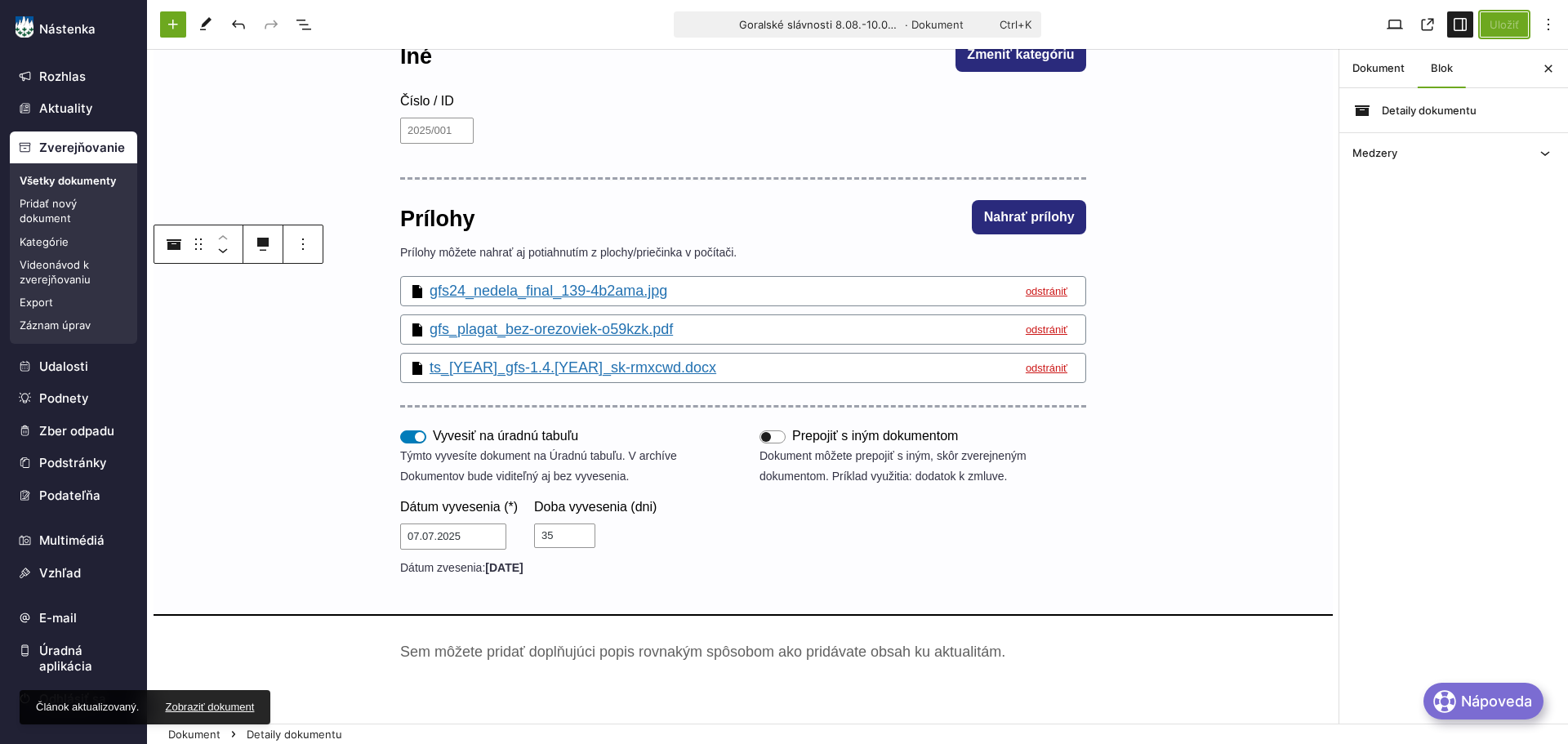 scroll, scrollTop: 408, scrollLeft: 0, axis: vertical 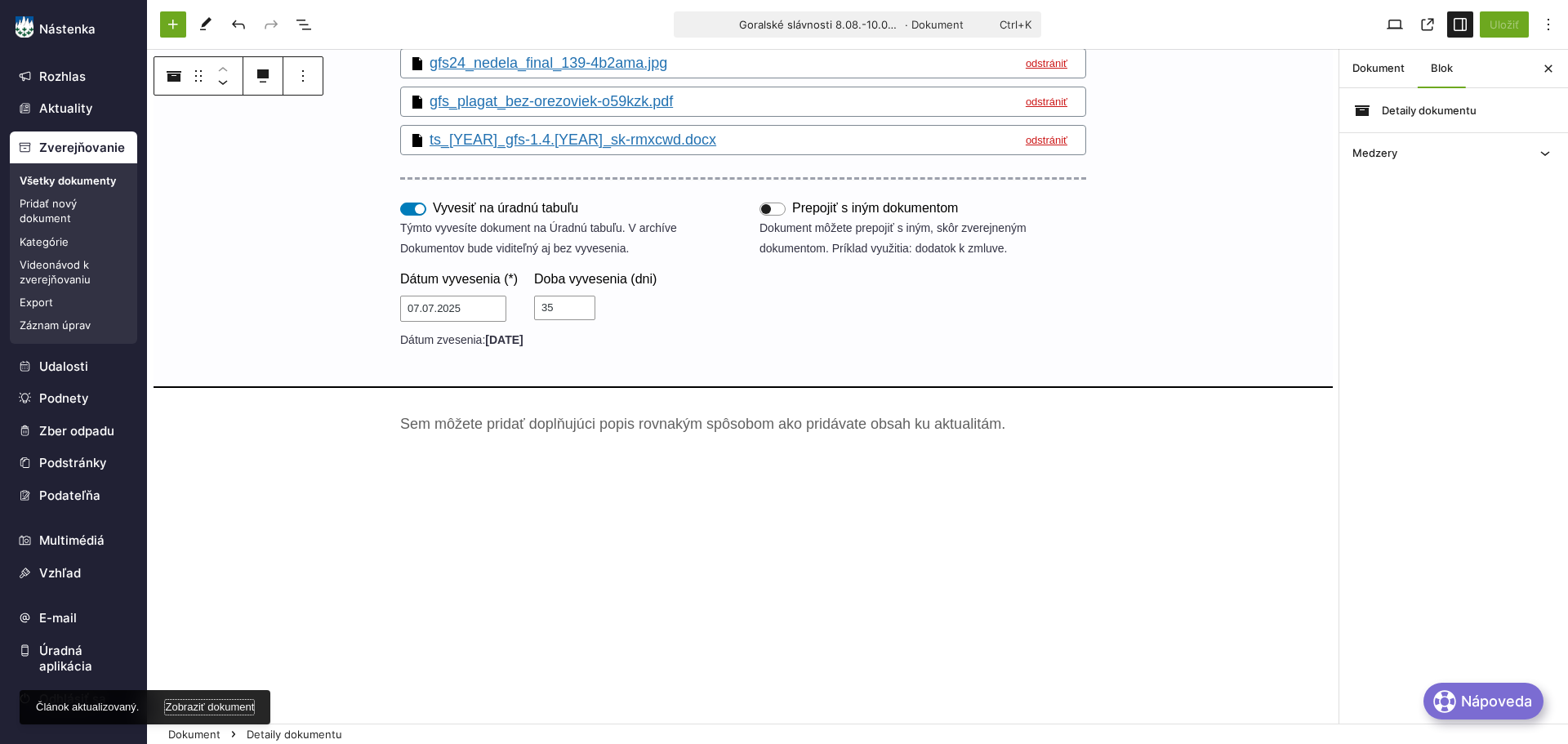 click on "Zobraziť dokument" at bounding box center [209, 707] 